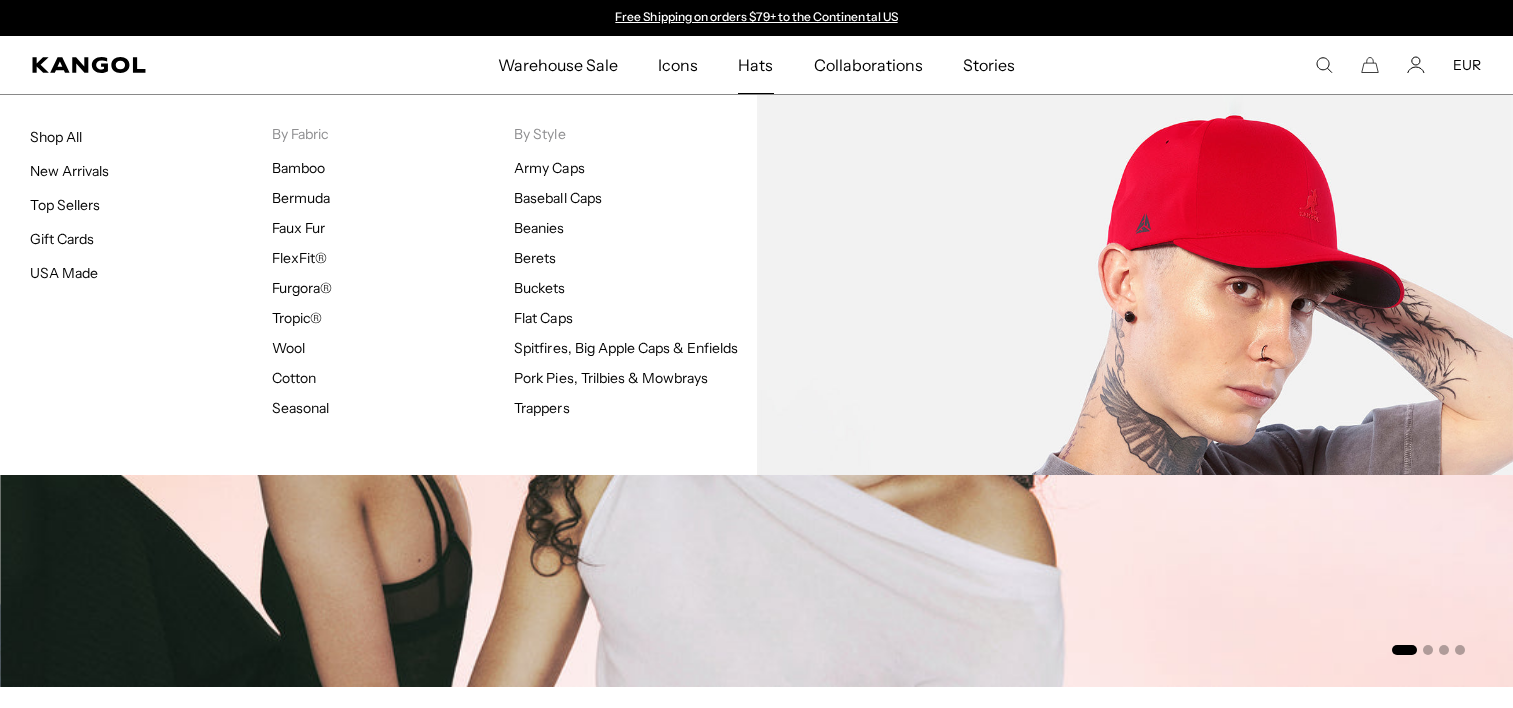scroll, scrollTop: 0, scrollLeft: 0, axis: both 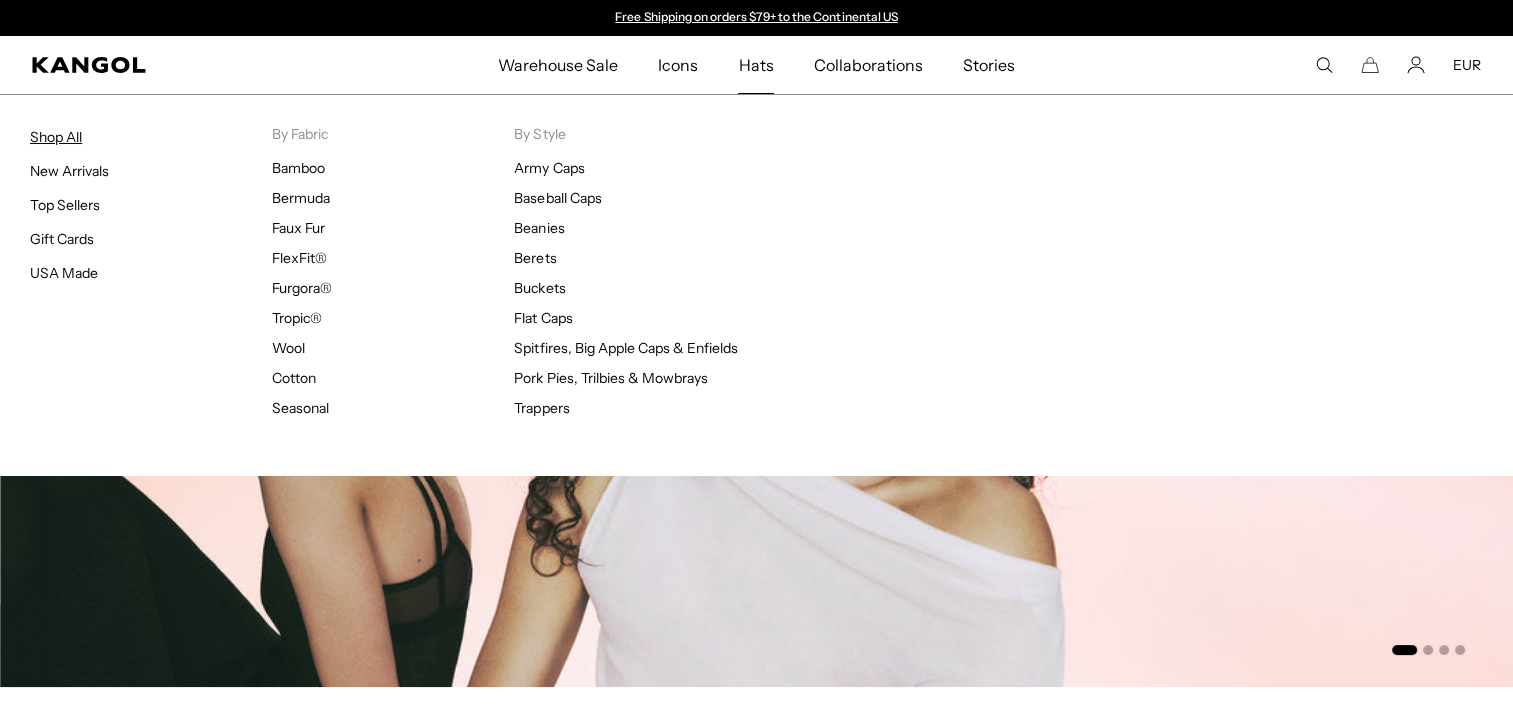 click on "Shop All" at bounding box center (56, 137) 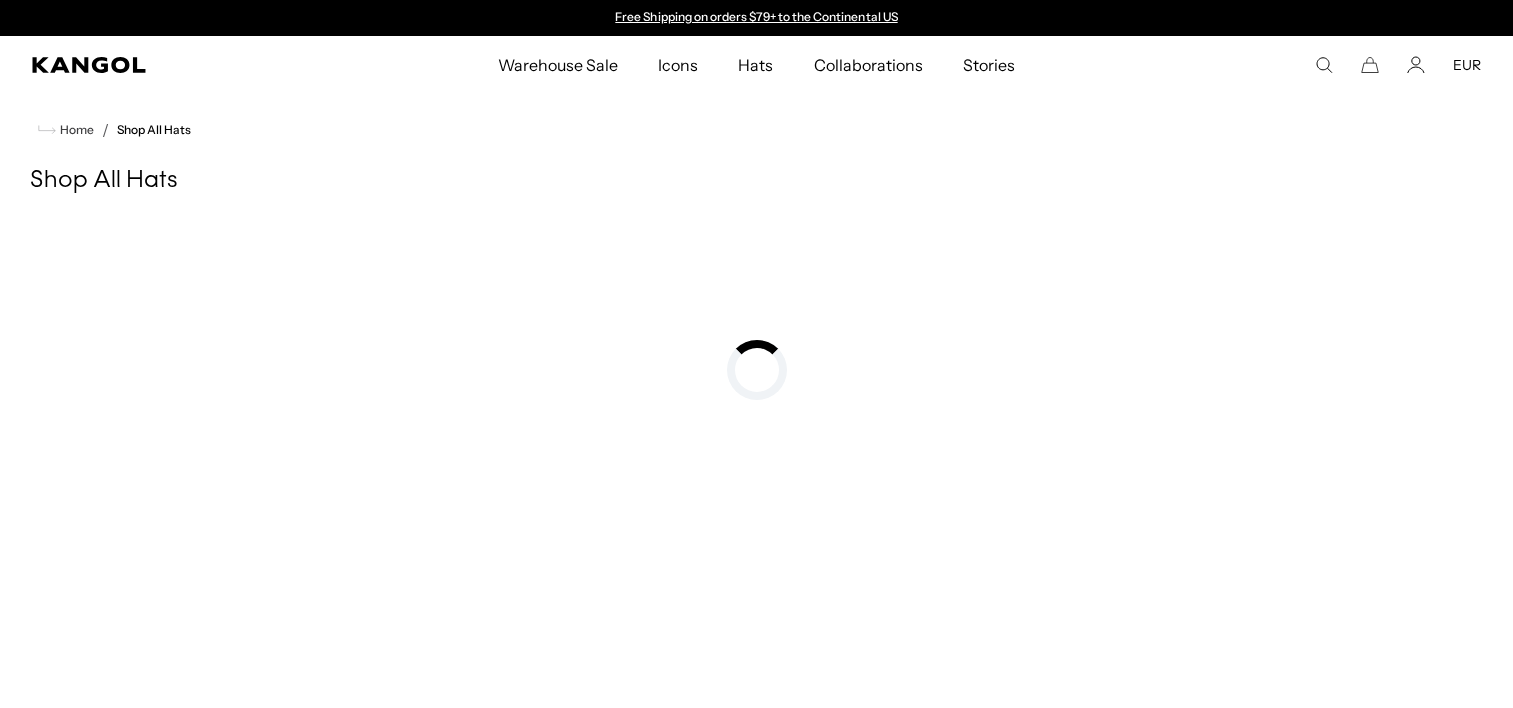 scroll, scrollTop: 0, scrollLeft: 0, axis: both 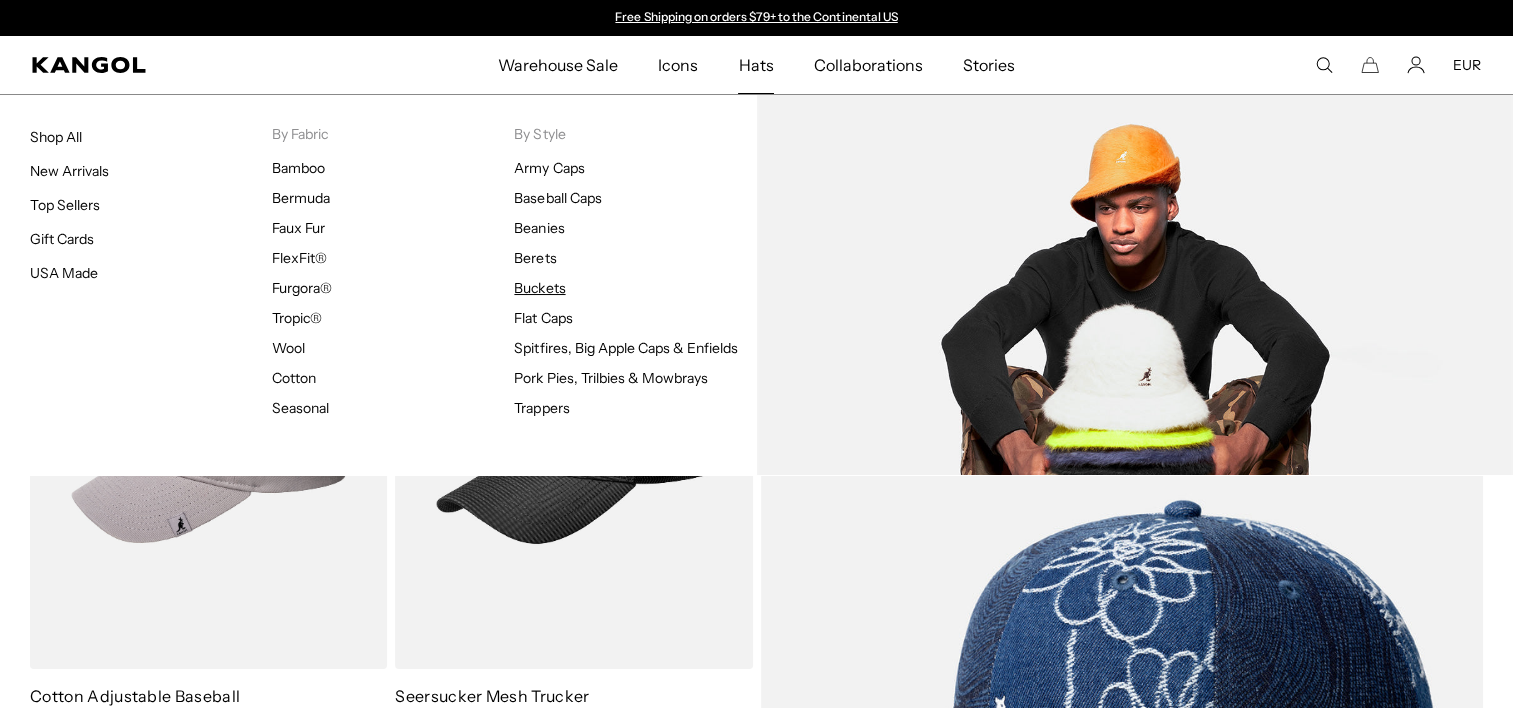 click on "Buckets" at bounding box center [539, 288] 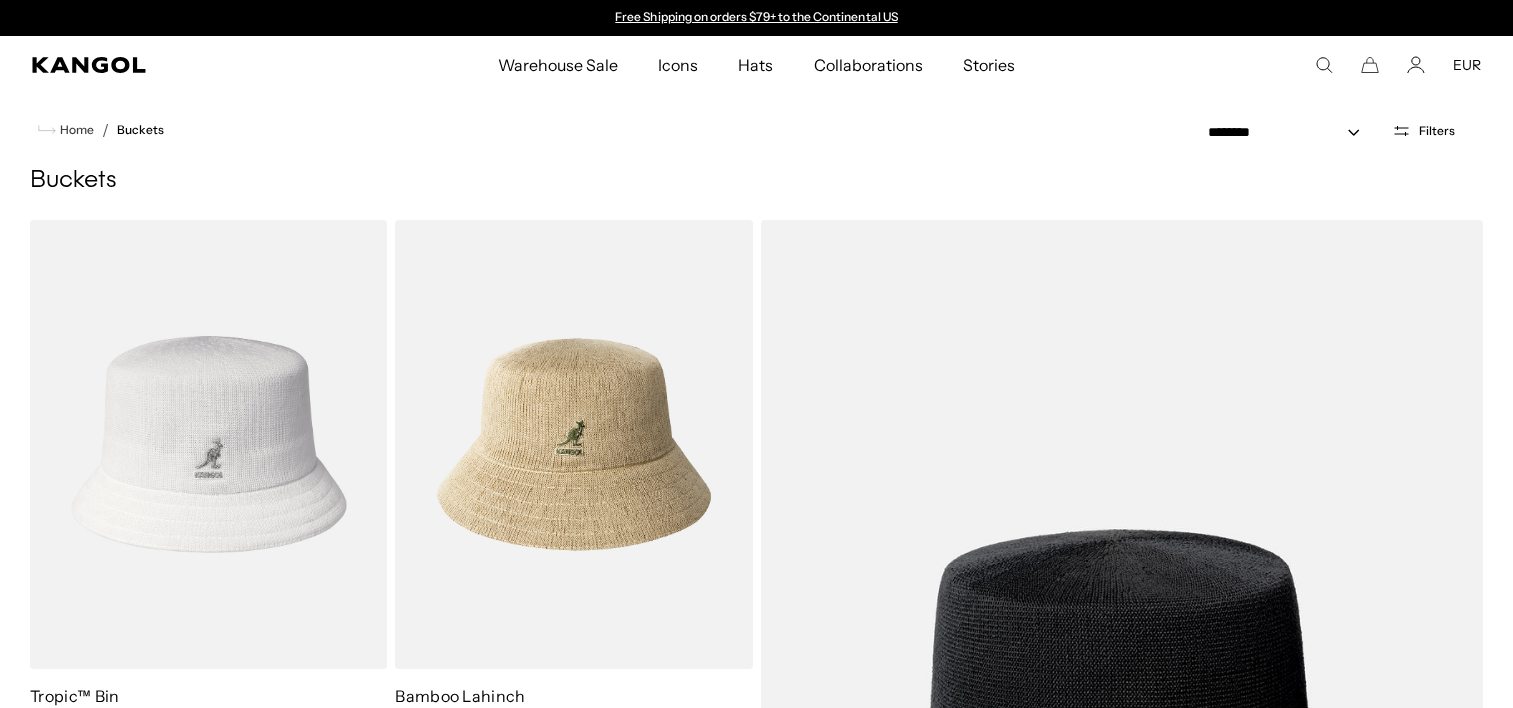 scroll, scrollTop: 0, scrollLeft: 0, axis: both 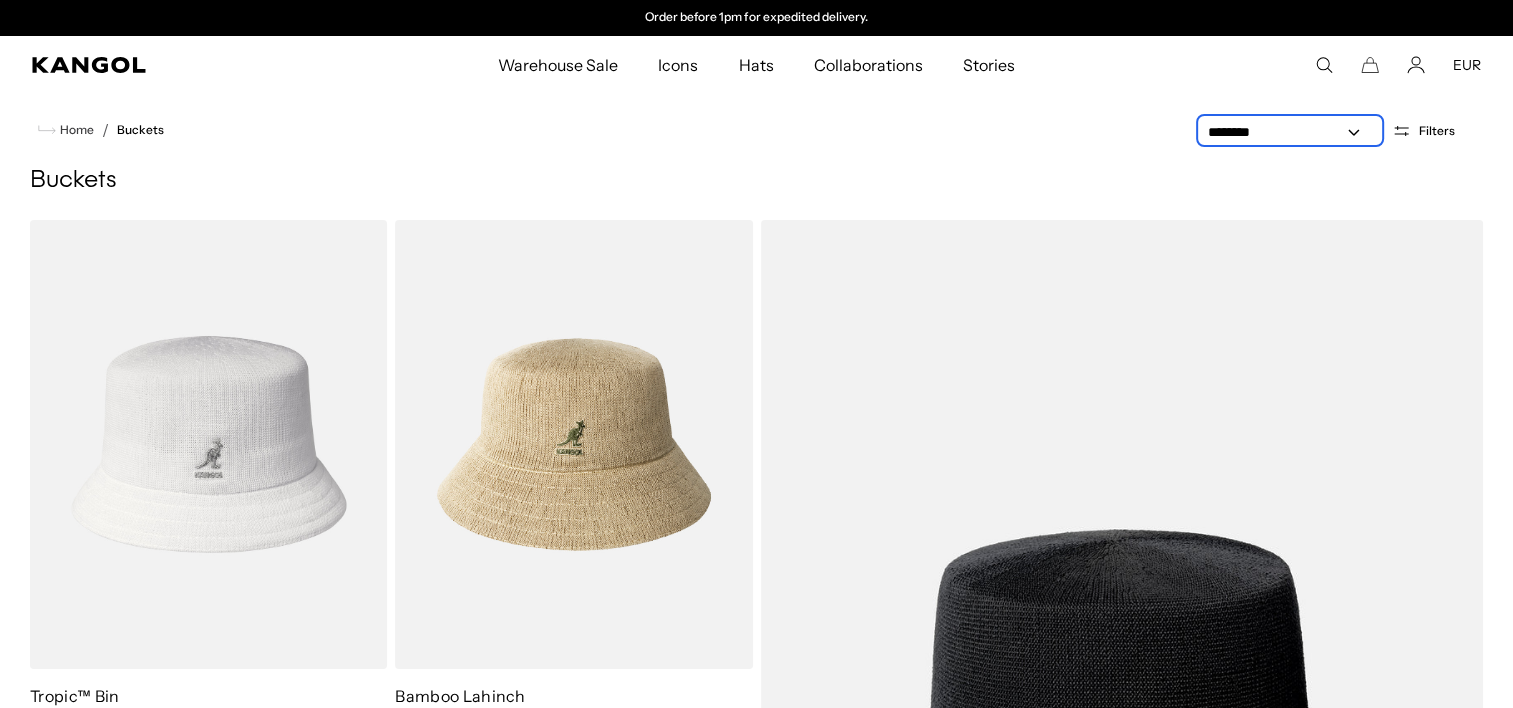 click on "**********" at bounding box center [1290, 132] 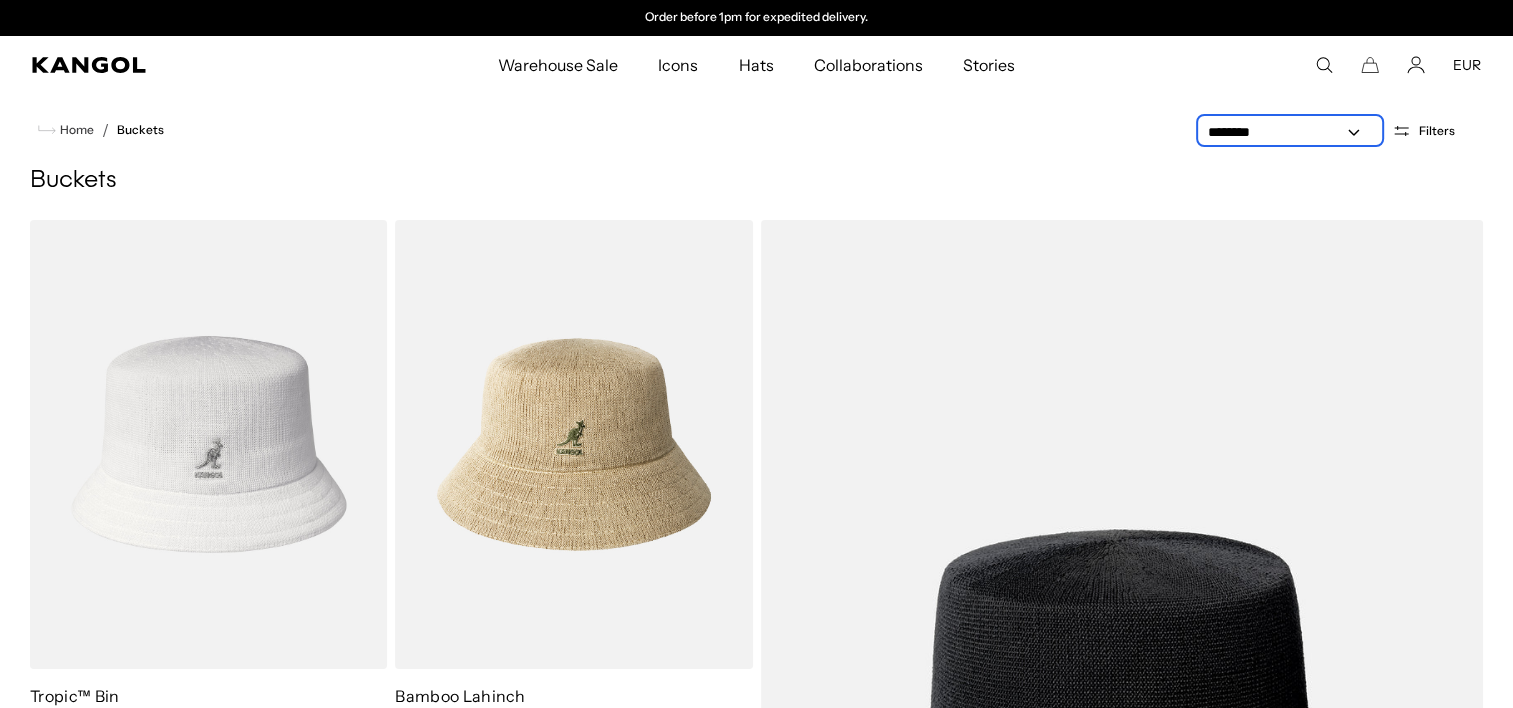 select on "*****" 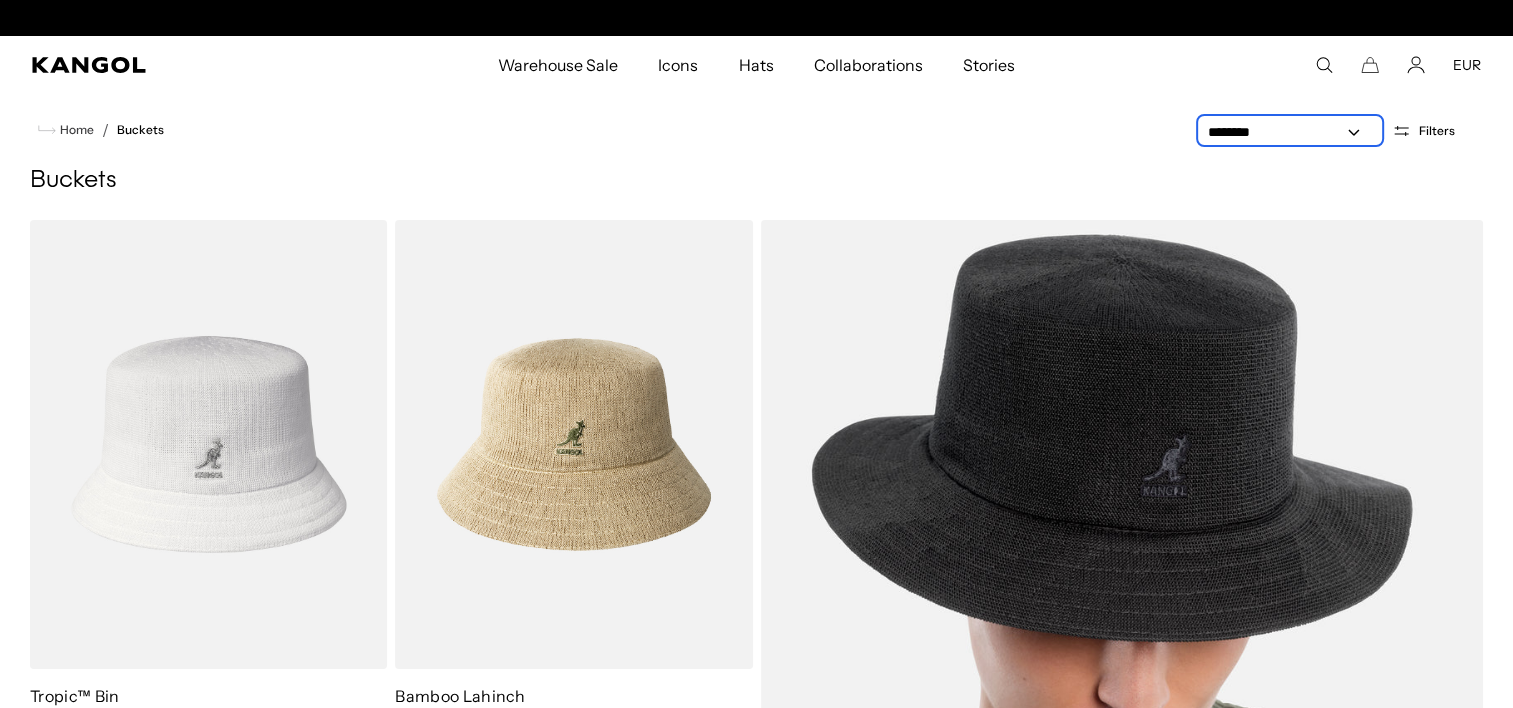 scroll, scrollTop: 0, scrollLeft: 0, axis: both 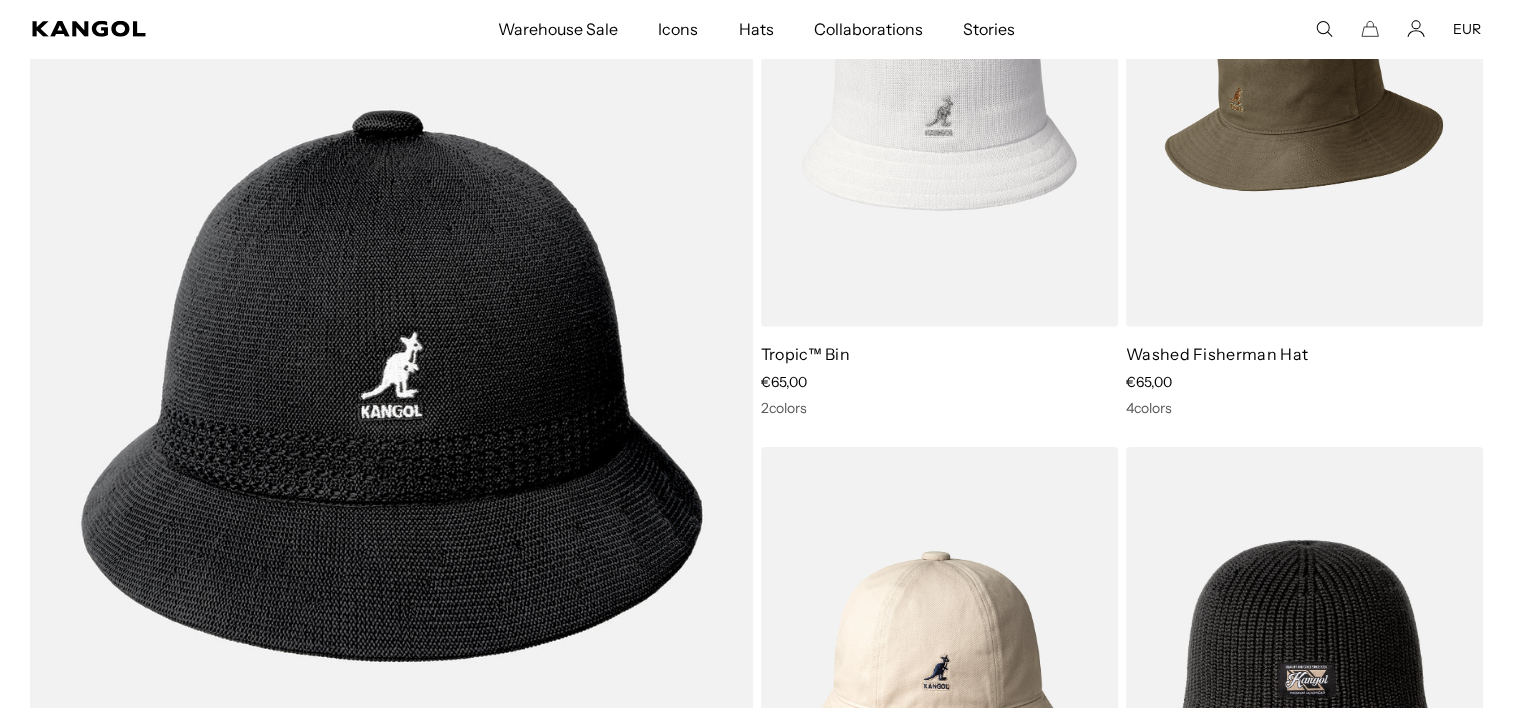click at bounding box center [1304, 102] 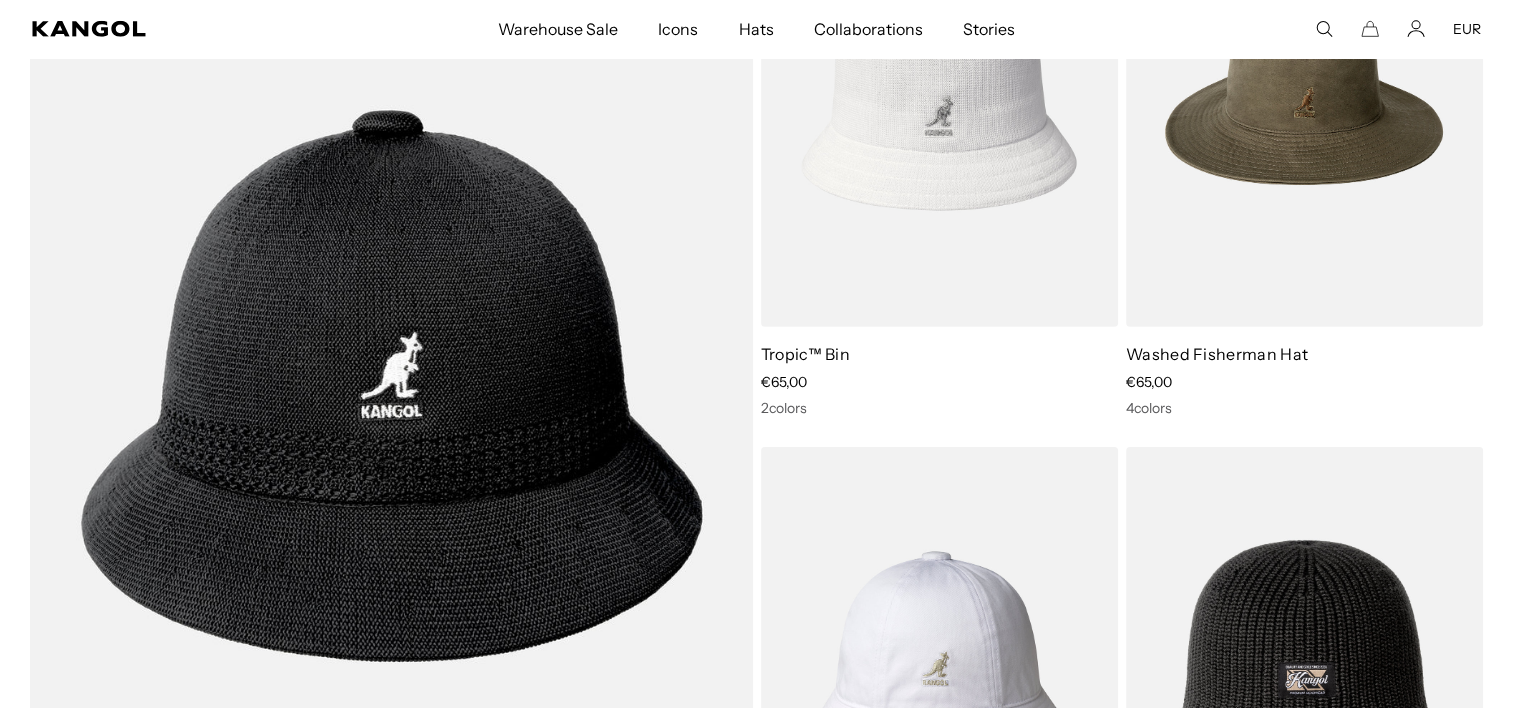 click at bounding box center (939, 671) 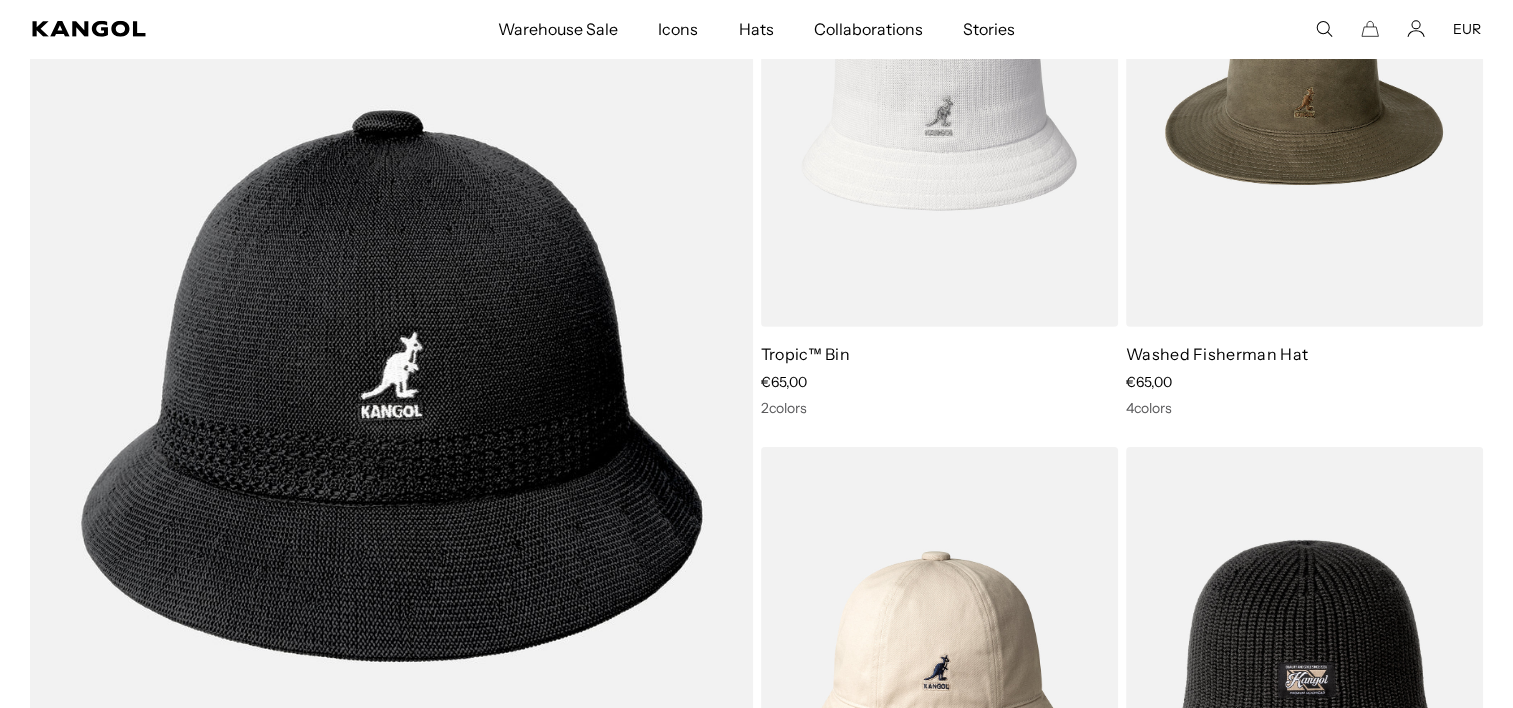 scroll, scrollTop: 0, scrollLeft: 0, axis: both 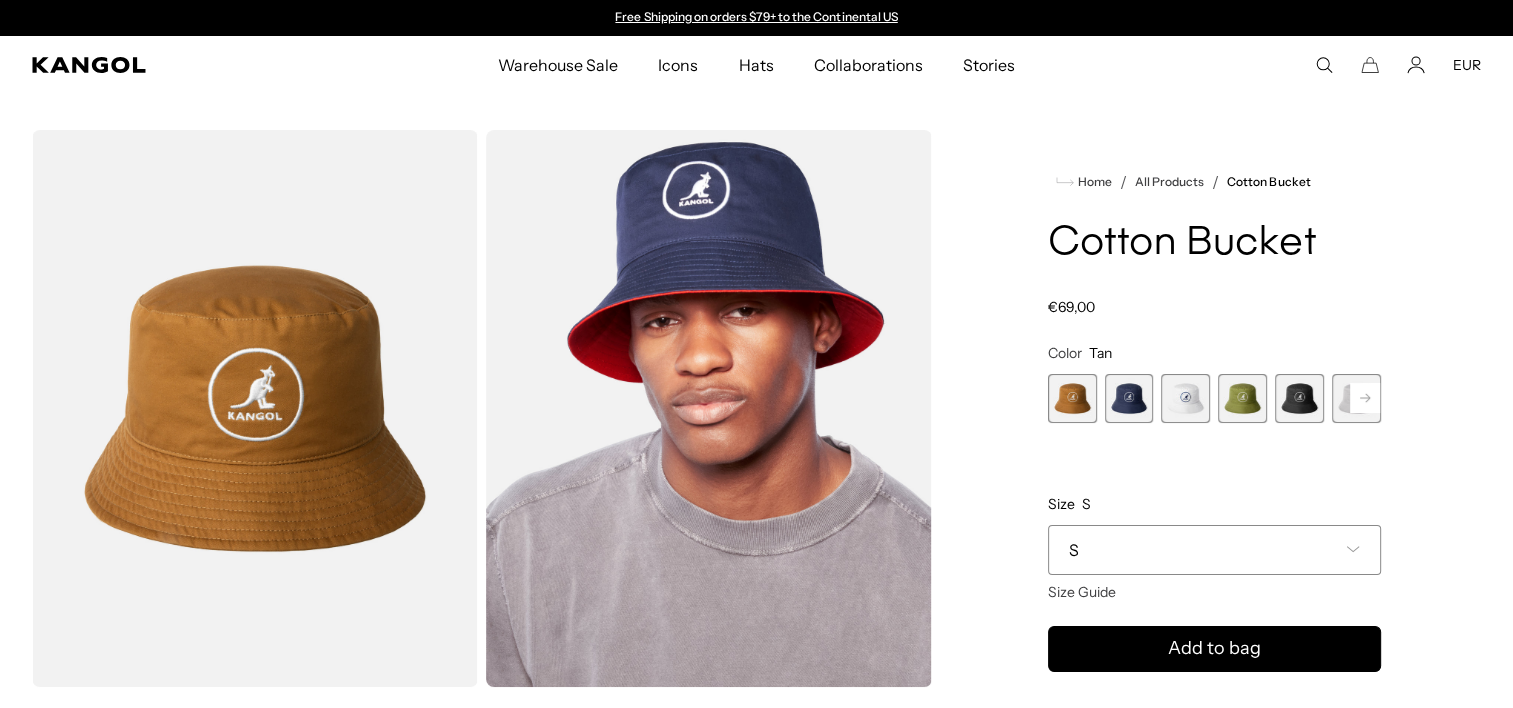 click at bounding box center (1129, 398) 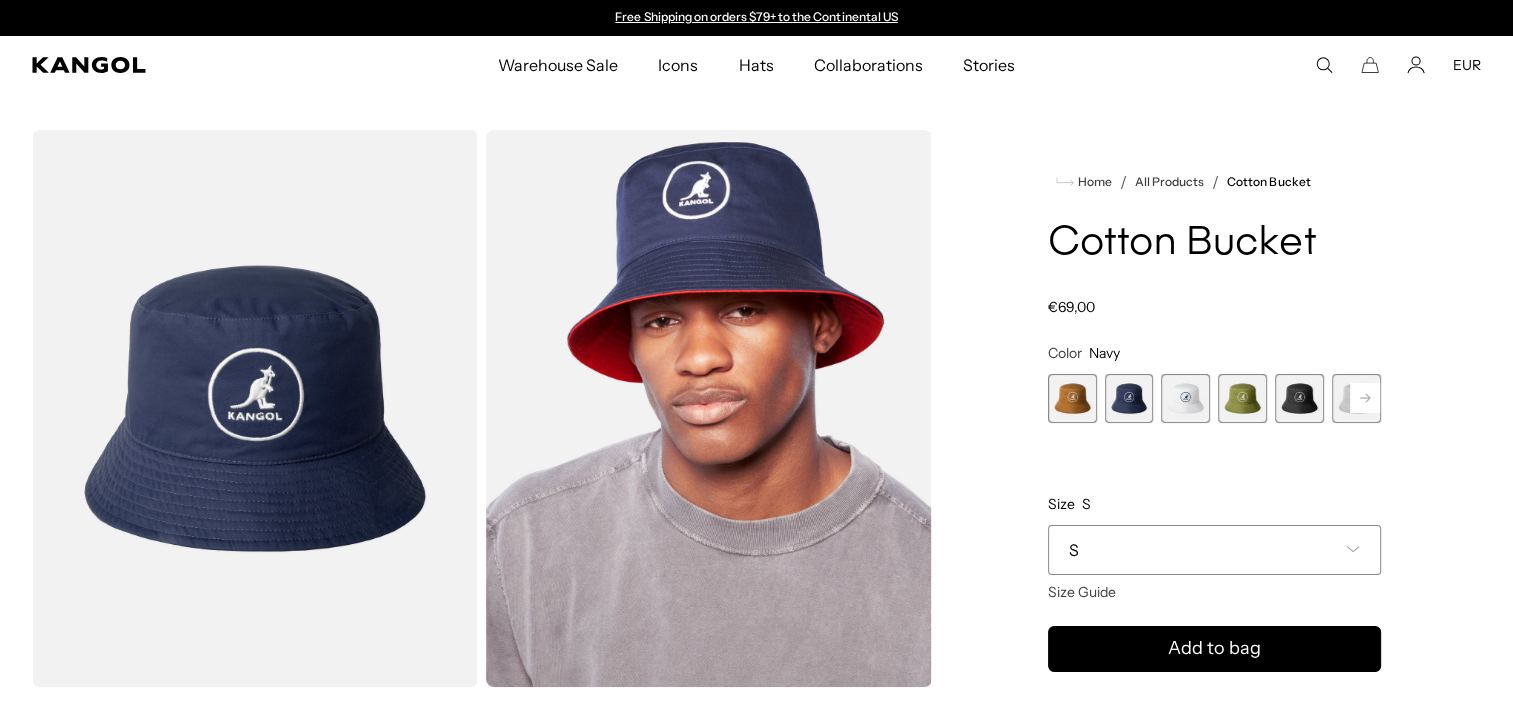 click on "Tan
Variant sold out or unavailable
Navy
Variant sold out or unavailable
White
Variant sold out or unavailable
Olive
Variant sold out or unavailable
Black
Variant sold out or unavailable
Light Grey
Variant sold out or unavailable
Rojo
Variant sold out or unavailable" at bounding box center (1214, 398) 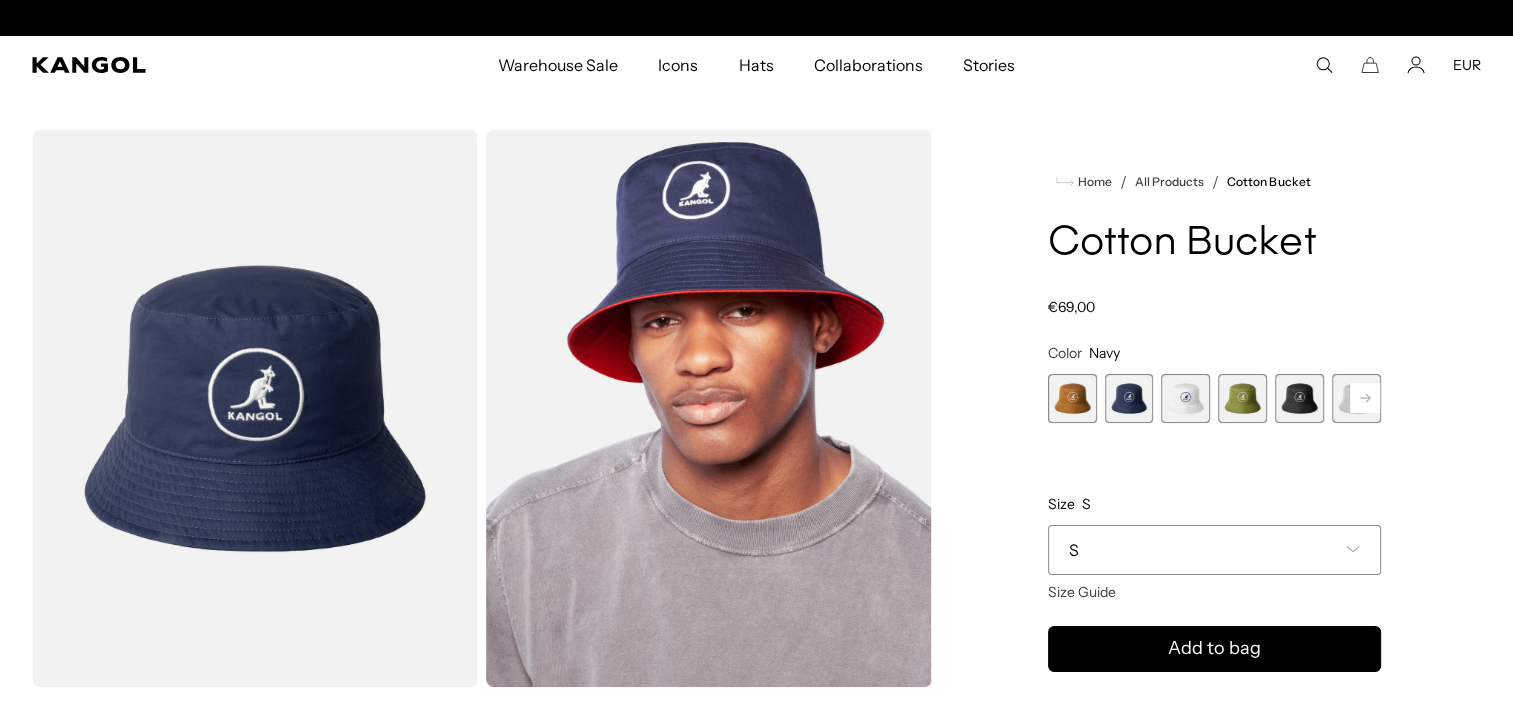 scroll, scrollTop: 0, scrollLeft: 412, axis: horizontal 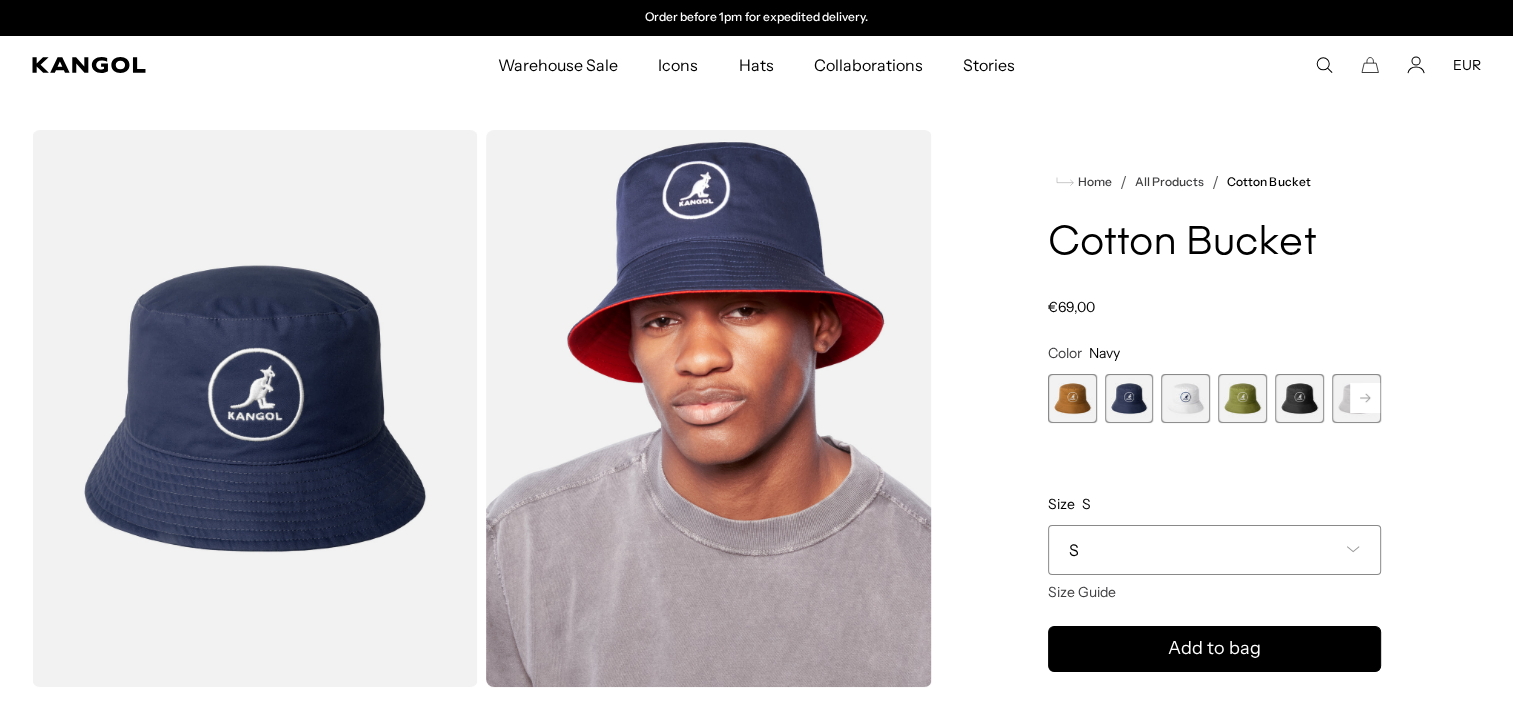 click at bounding box center (1185, 398) 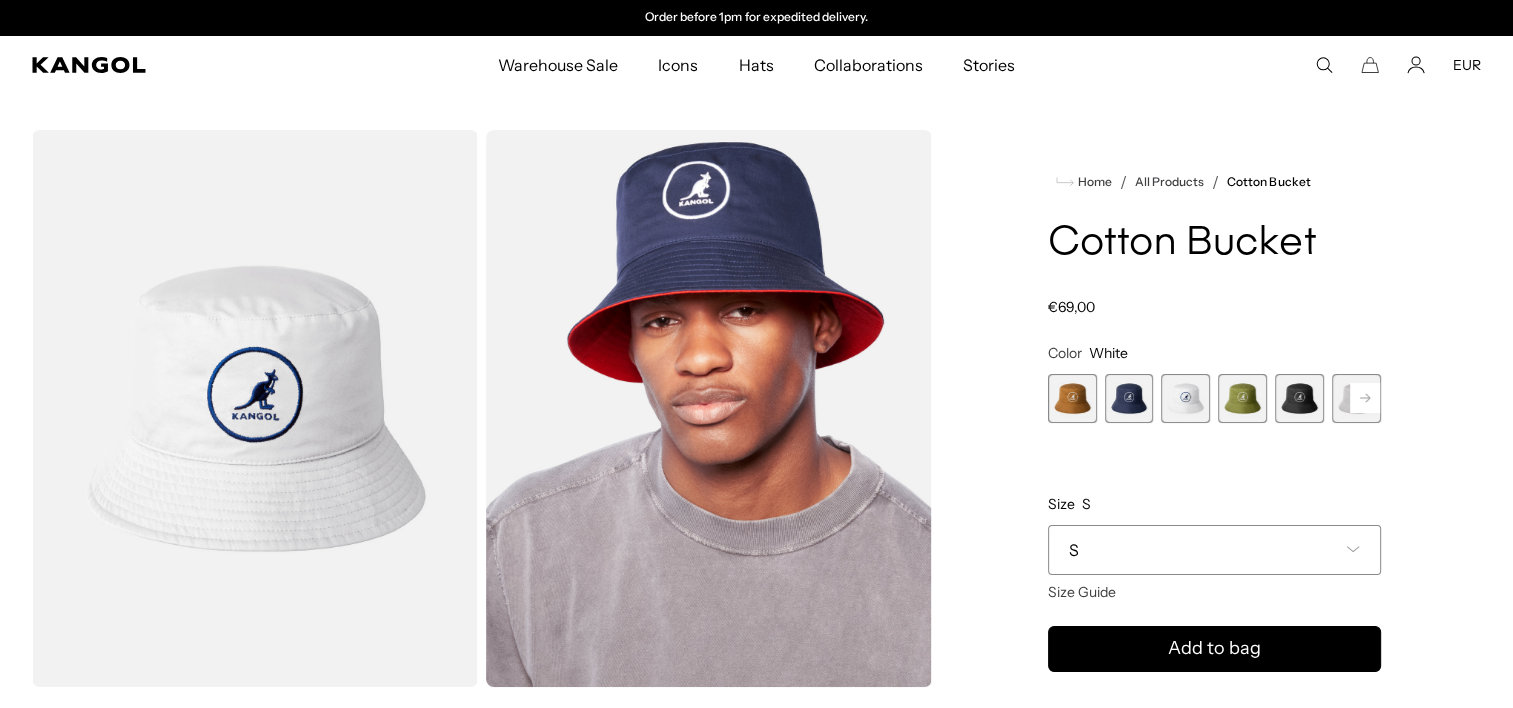 click at bounding box center [1242, 398] 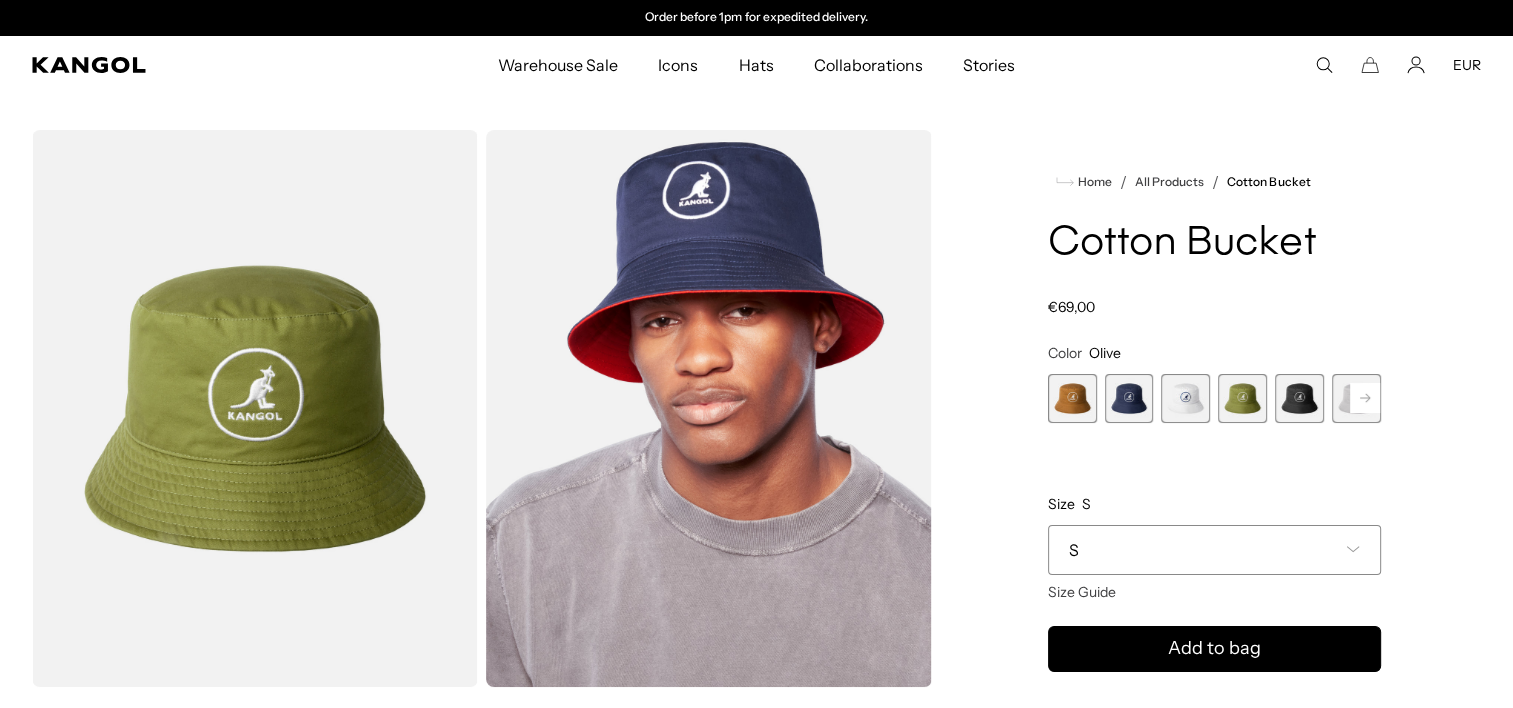 click at bounding box center [1299, 398] 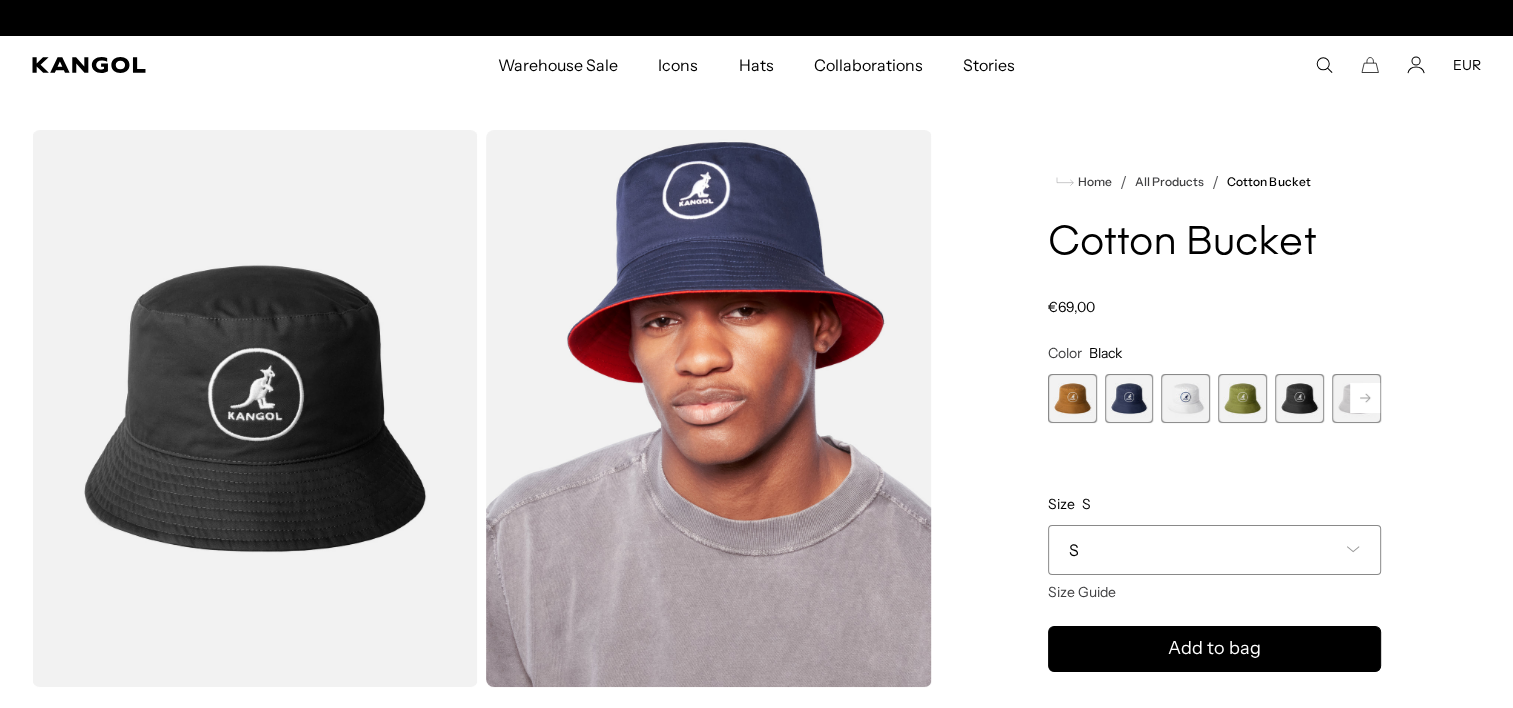 scroll, scrollTop: 0, scrollLeft: 0, axis: both 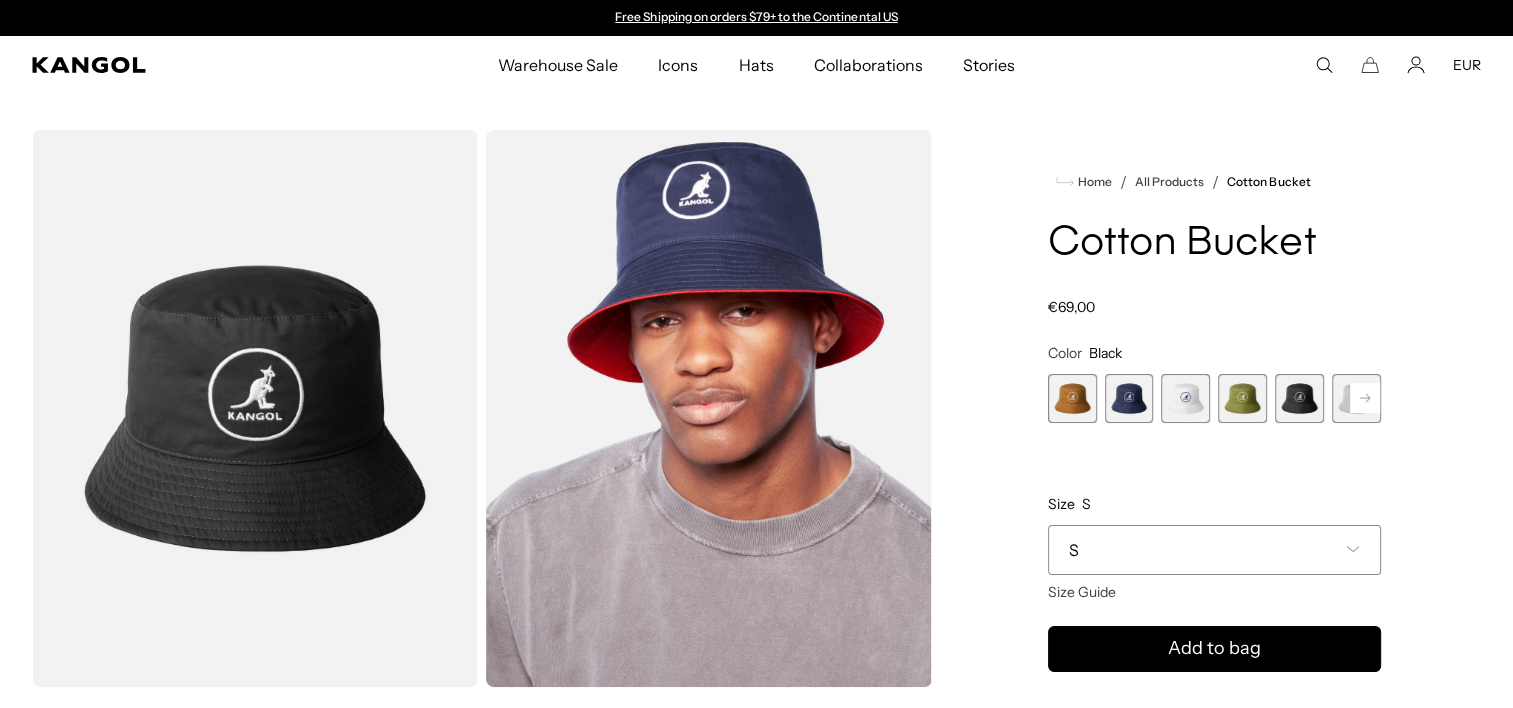 click at bounding box center (1356, 398) 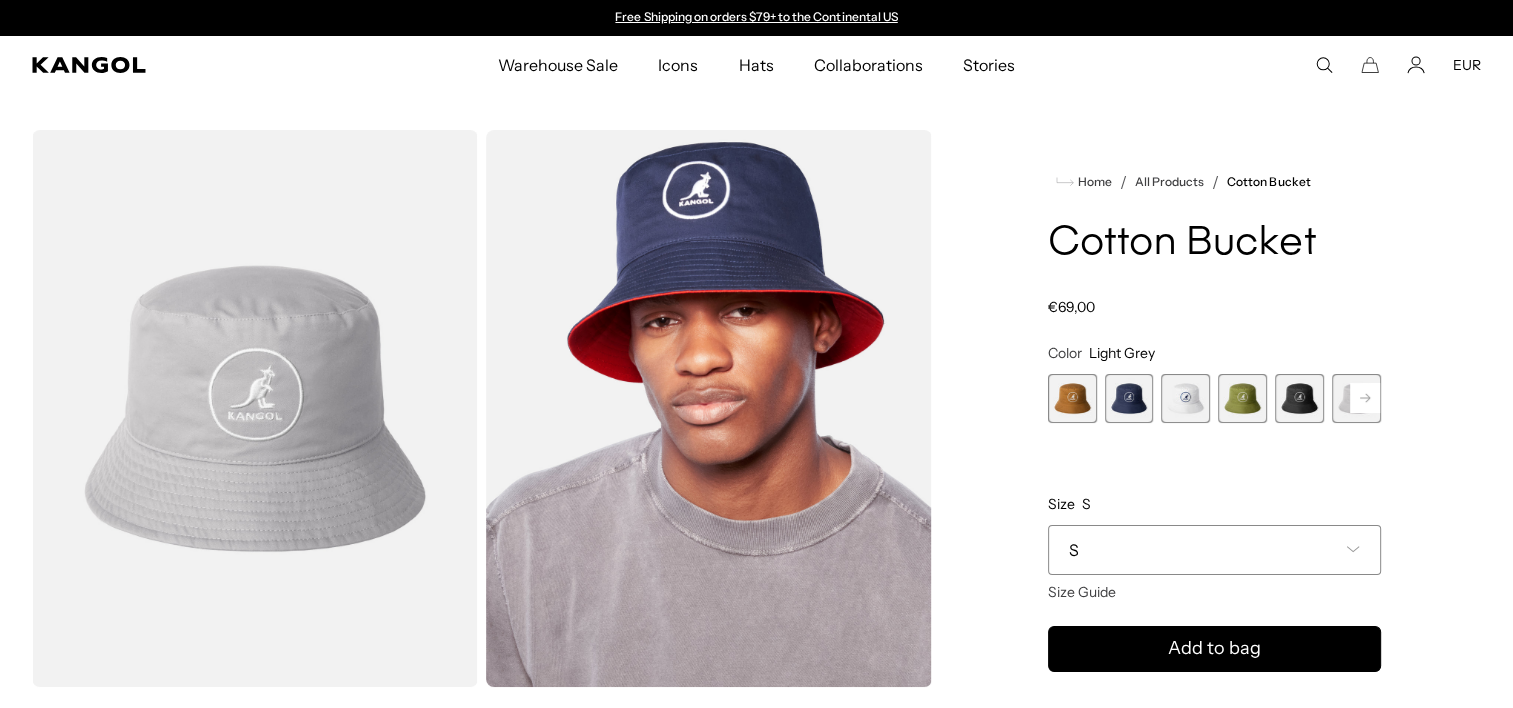 click 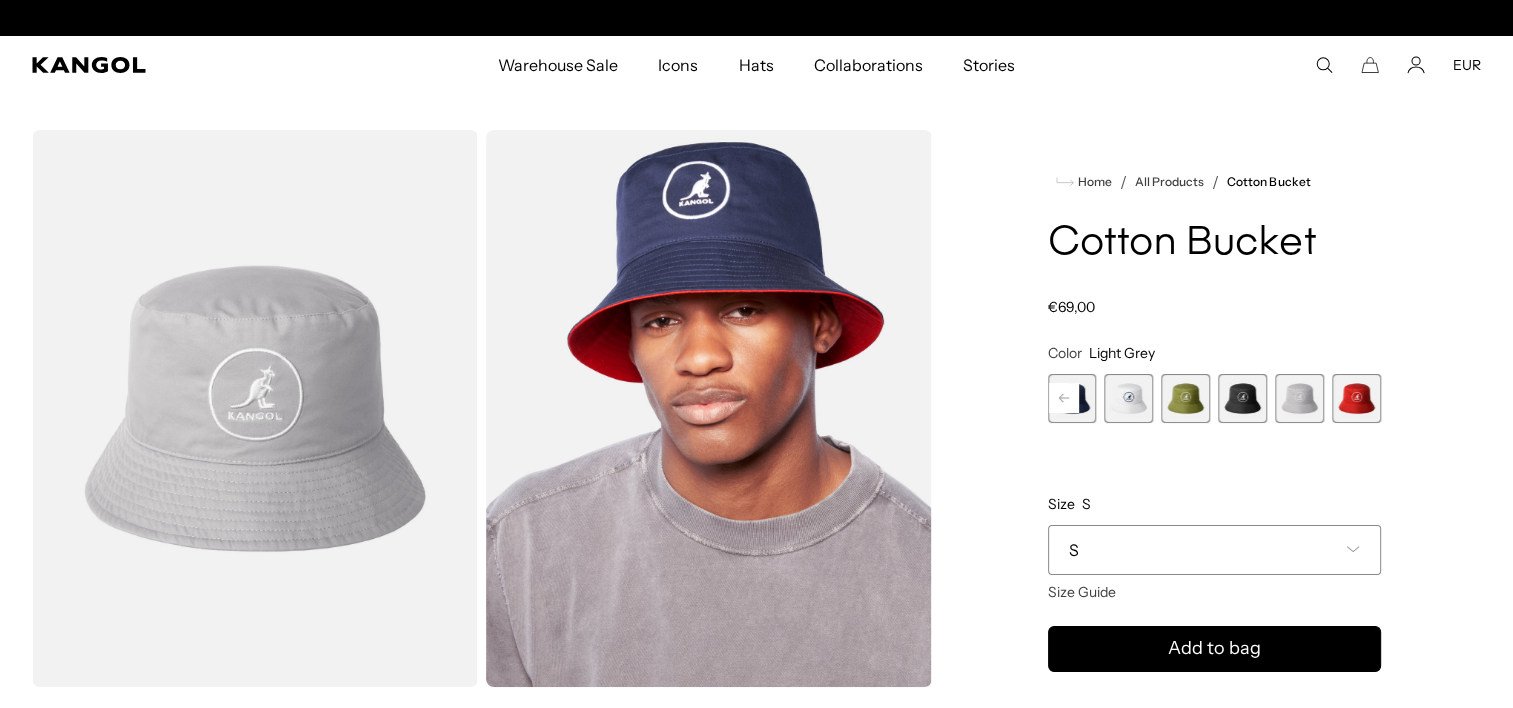 scroll, scrollTop: 0, scrollLeft: 412, axis: horizontal 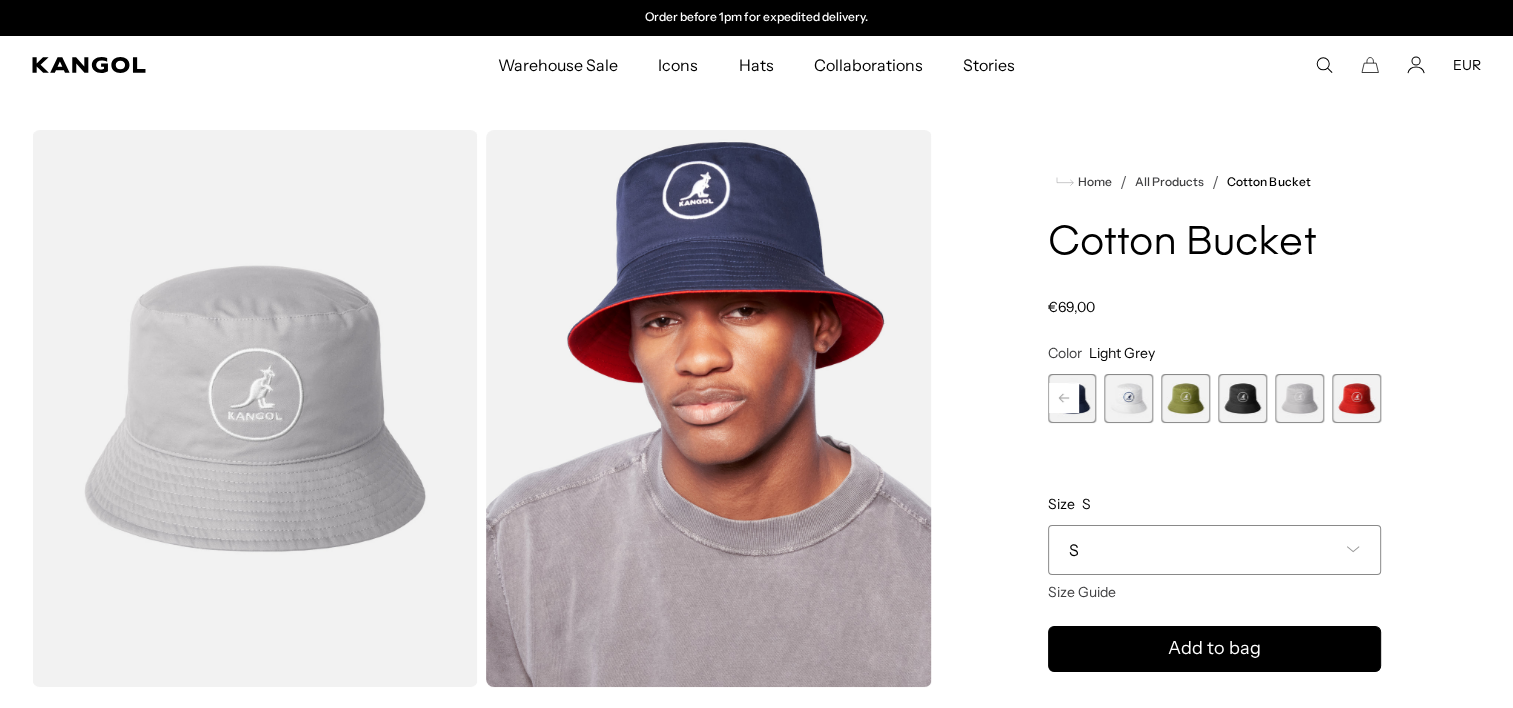click at bounding box center (1356, 398) 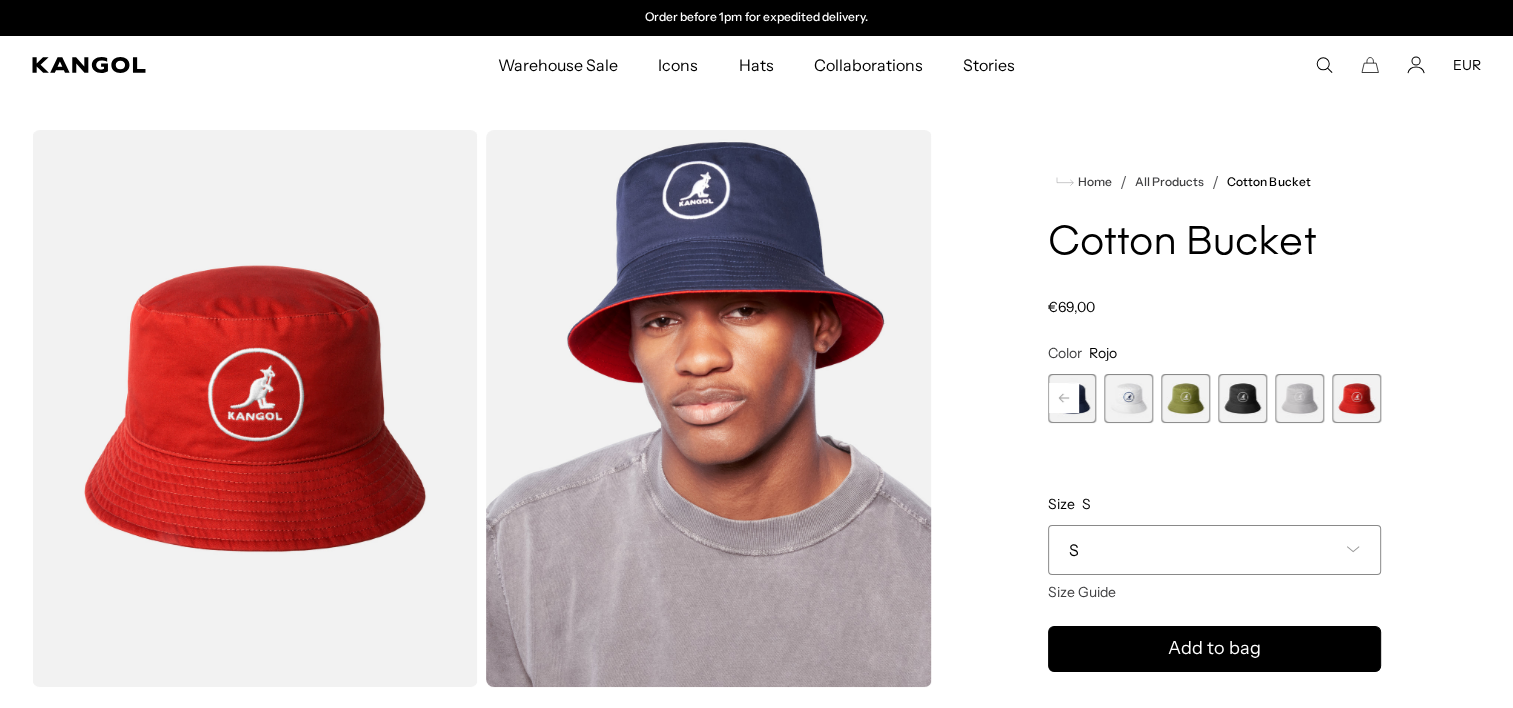 click at bounding box center [1299, 398] 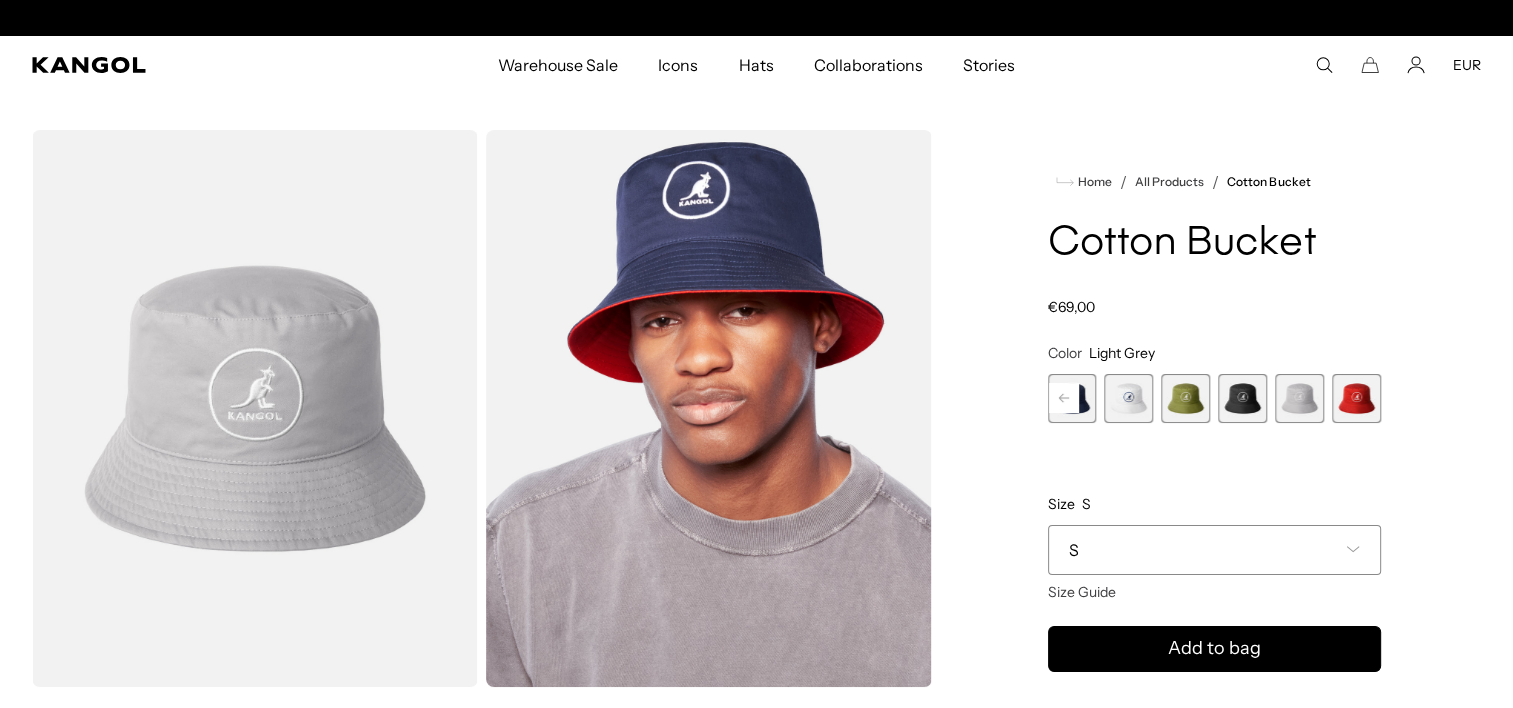 scroll, scrollTop: 0, scrollLeft: 412, axis: horizontal 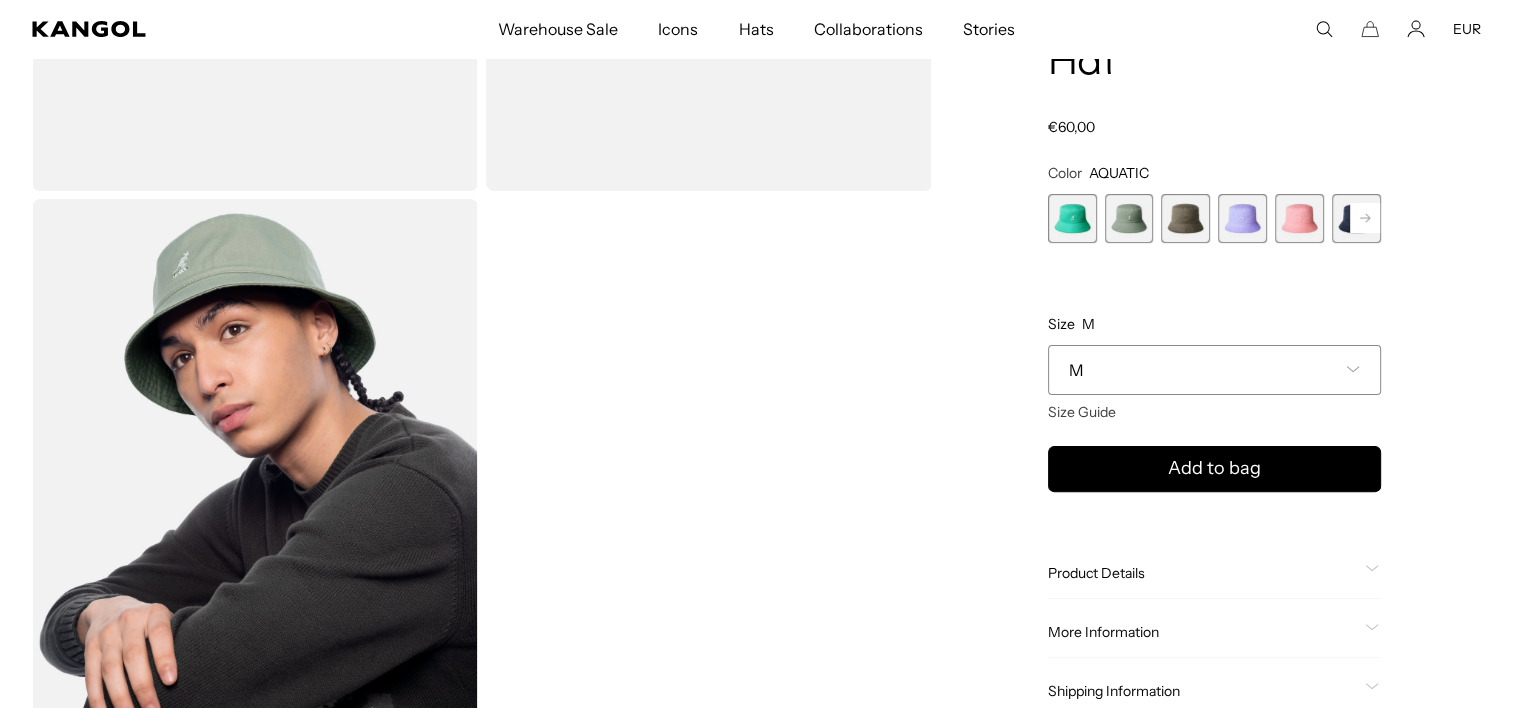 click at bounding box center [1129, 218] 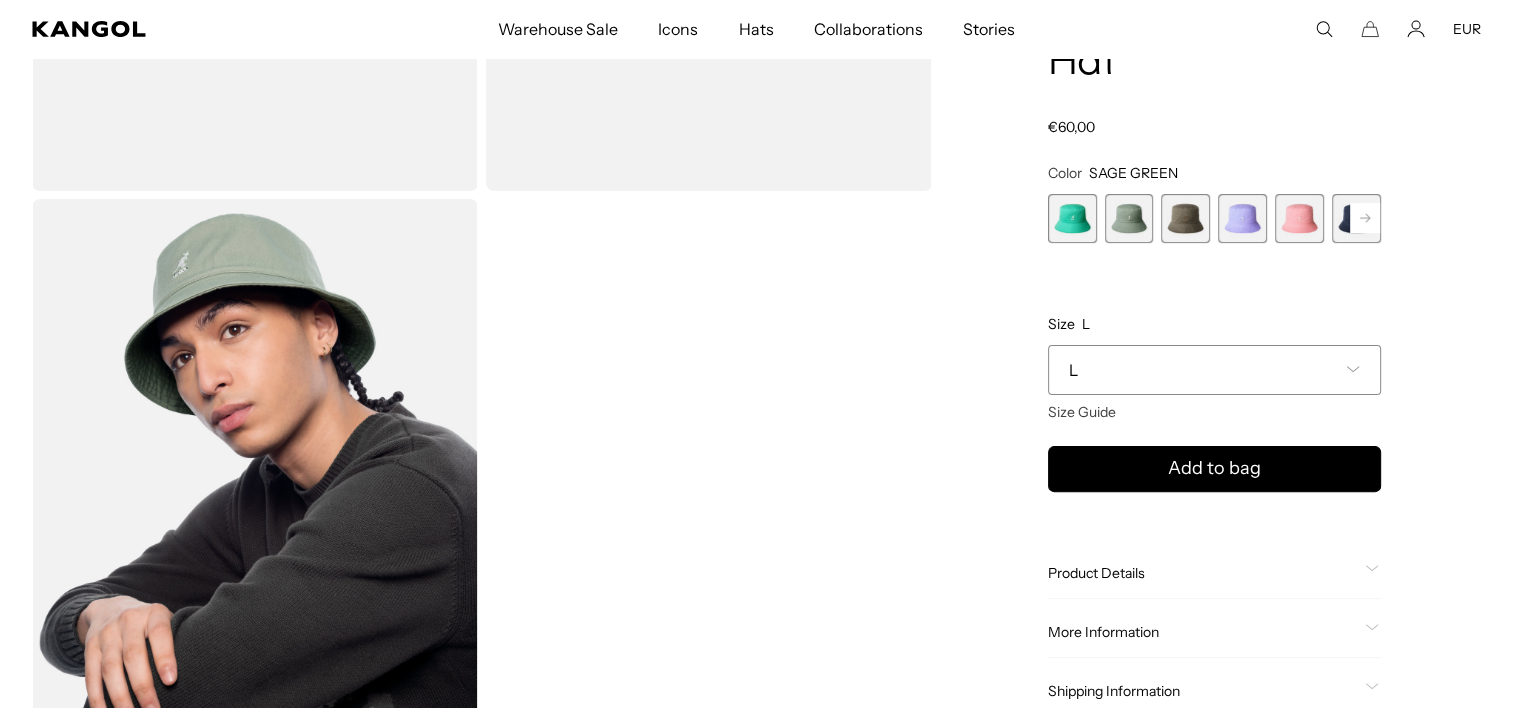 click at bounding box center [1185, 218] 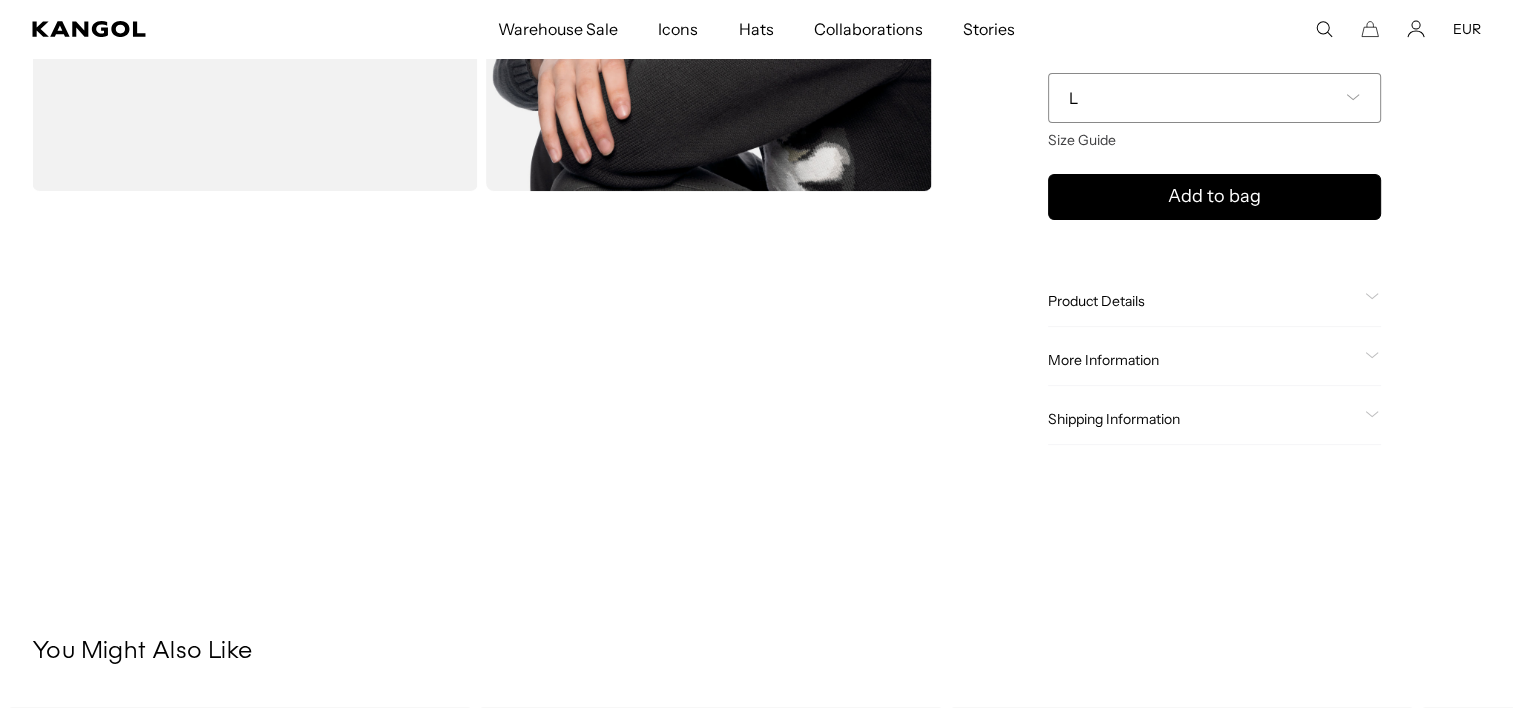 click on "Home
/
All Products
/
Washed Bucket Hat
Washed Bucket Hat
Regular price
€60,00
Regular price
Sale price
€60,00
Color
Smog
Previous
Next
AQUATIC
Variant sold out or unavailable
SAGE GREEN
Variant sold out or unavailable" at bounding box center (1214, 59) 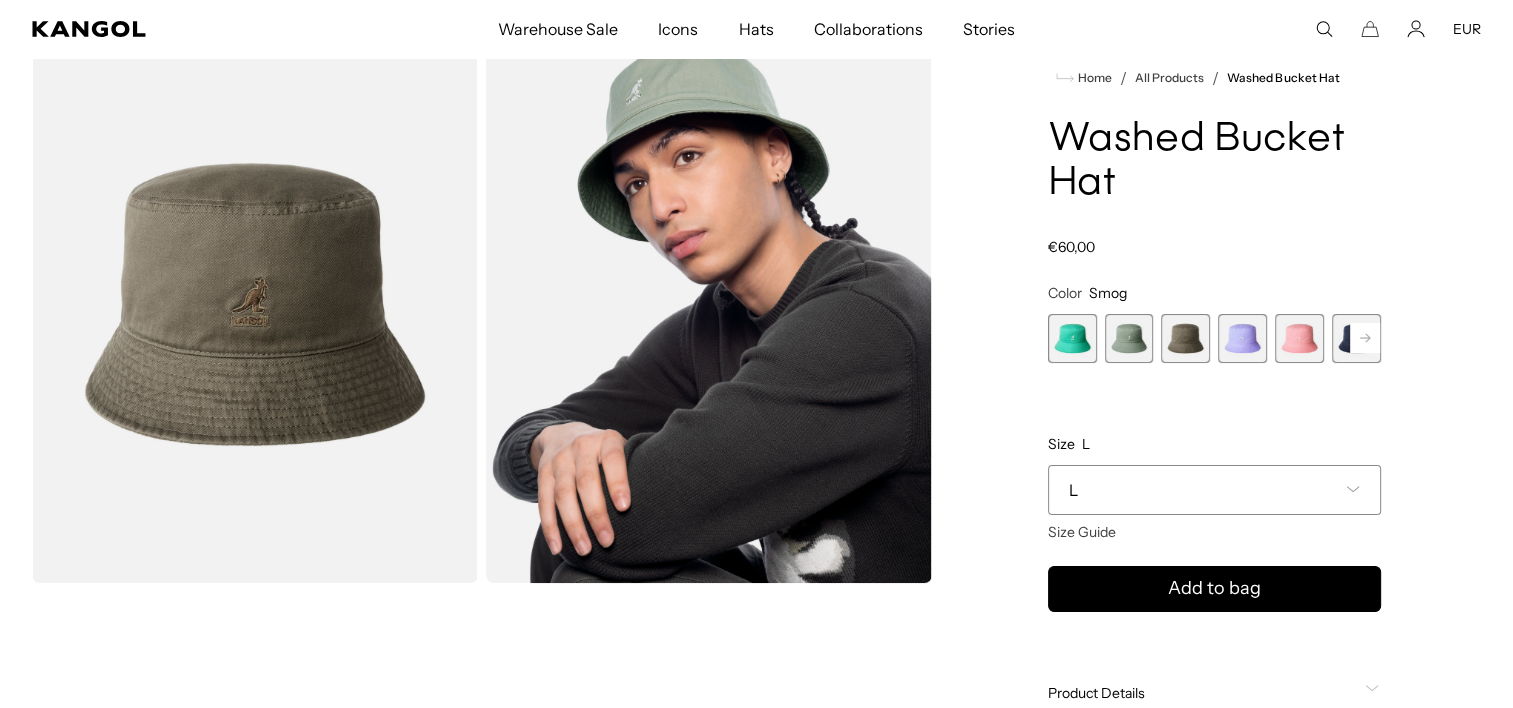 scroll, scrollTop: 104, scrollLeft: 0, axis: vertical 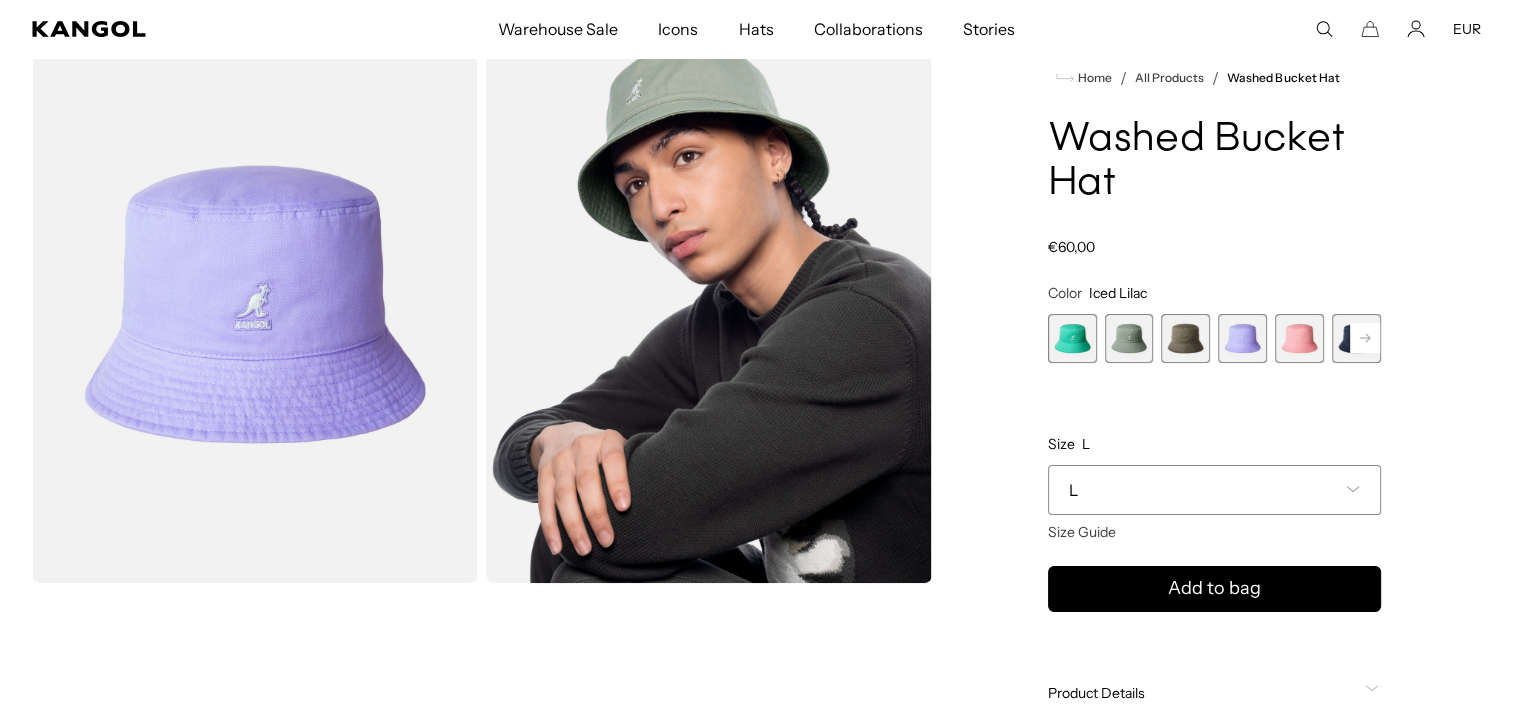 click at bounding box center [1299, 338] 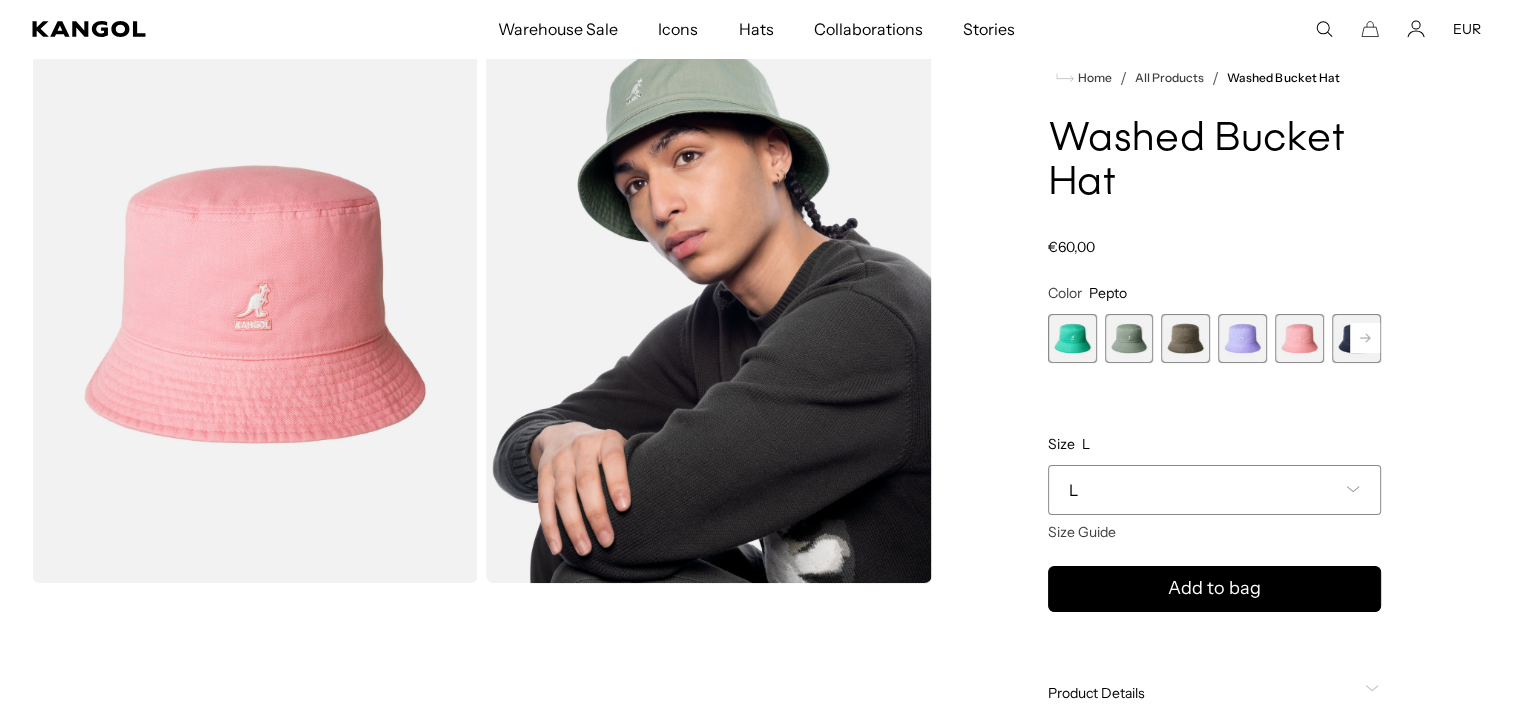 click at bounding box center [1356, 338] 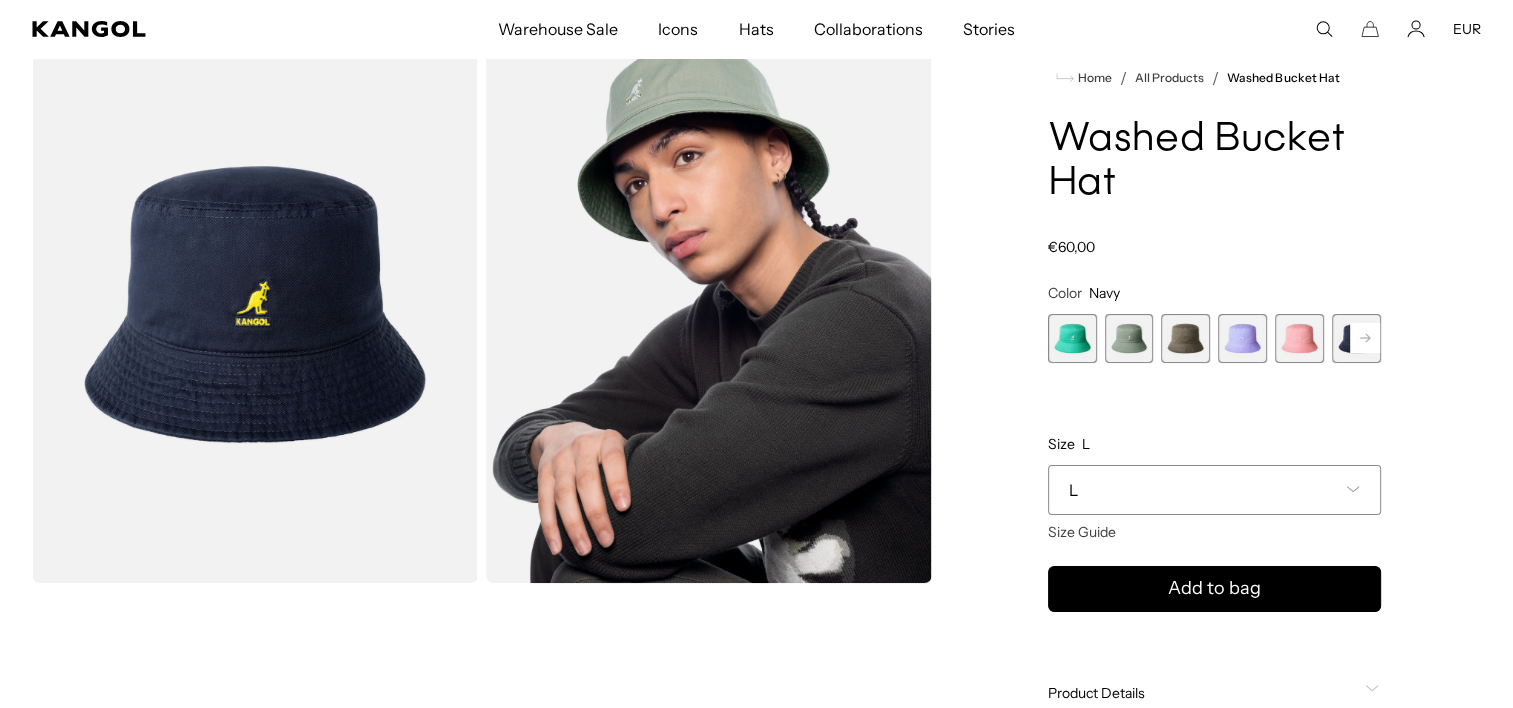 click 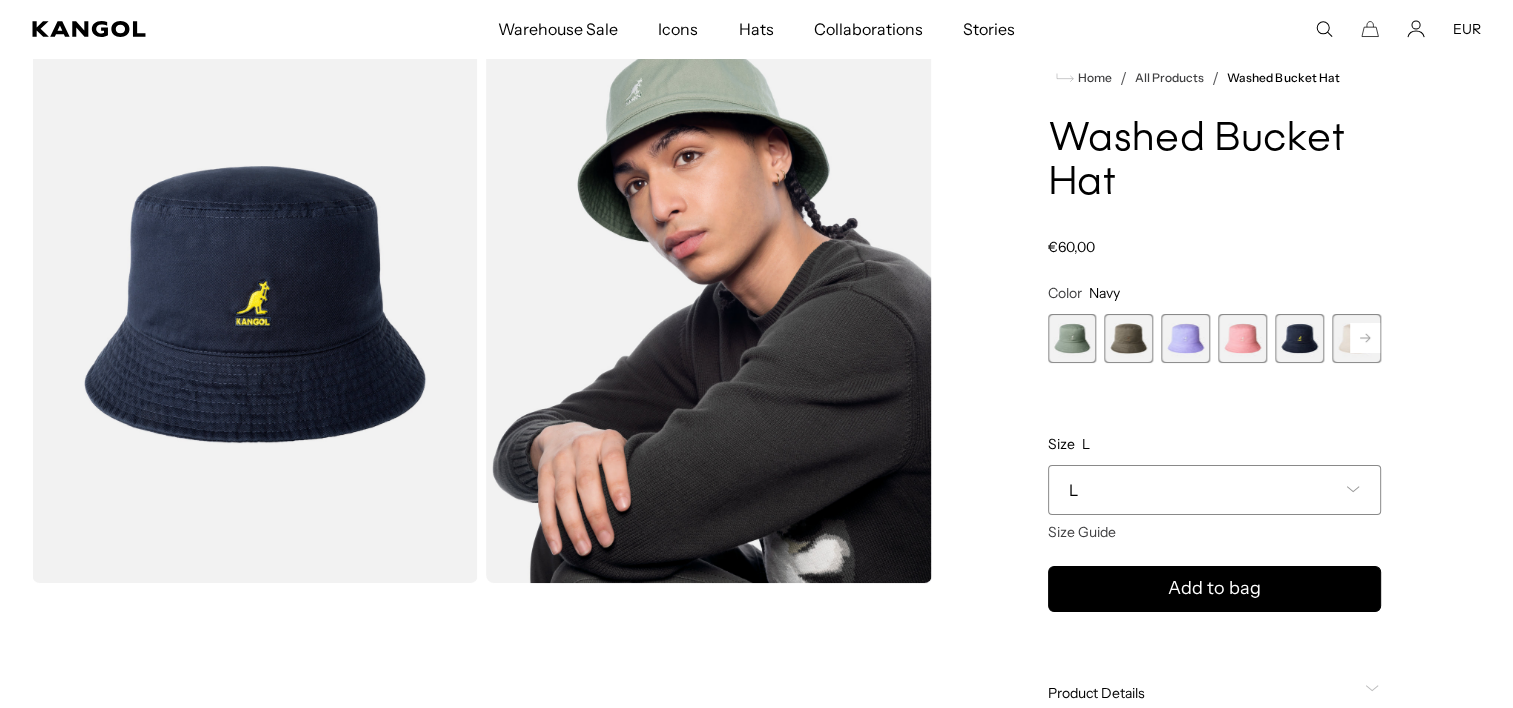 click 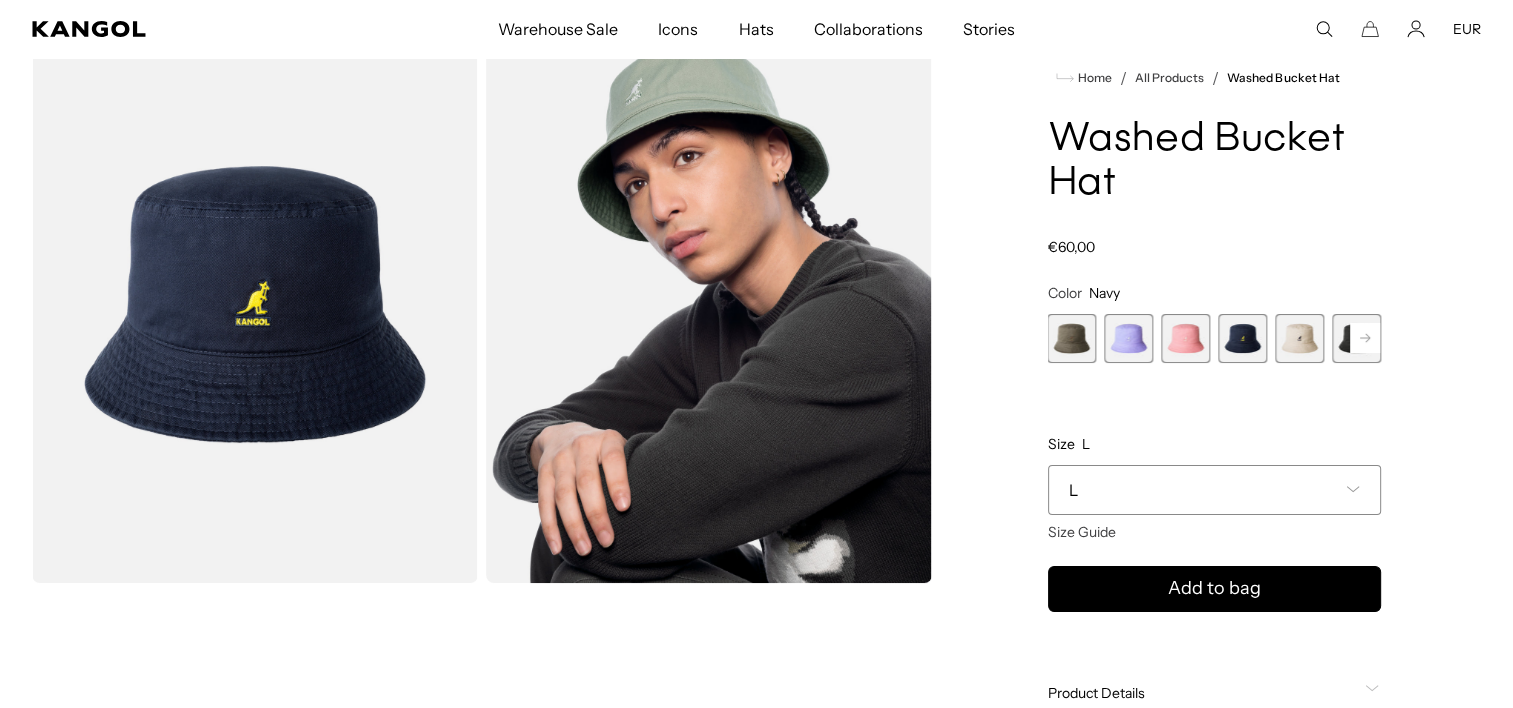 scroll, scrollTop: 0, scrollLeft: 412, axis: horizontal 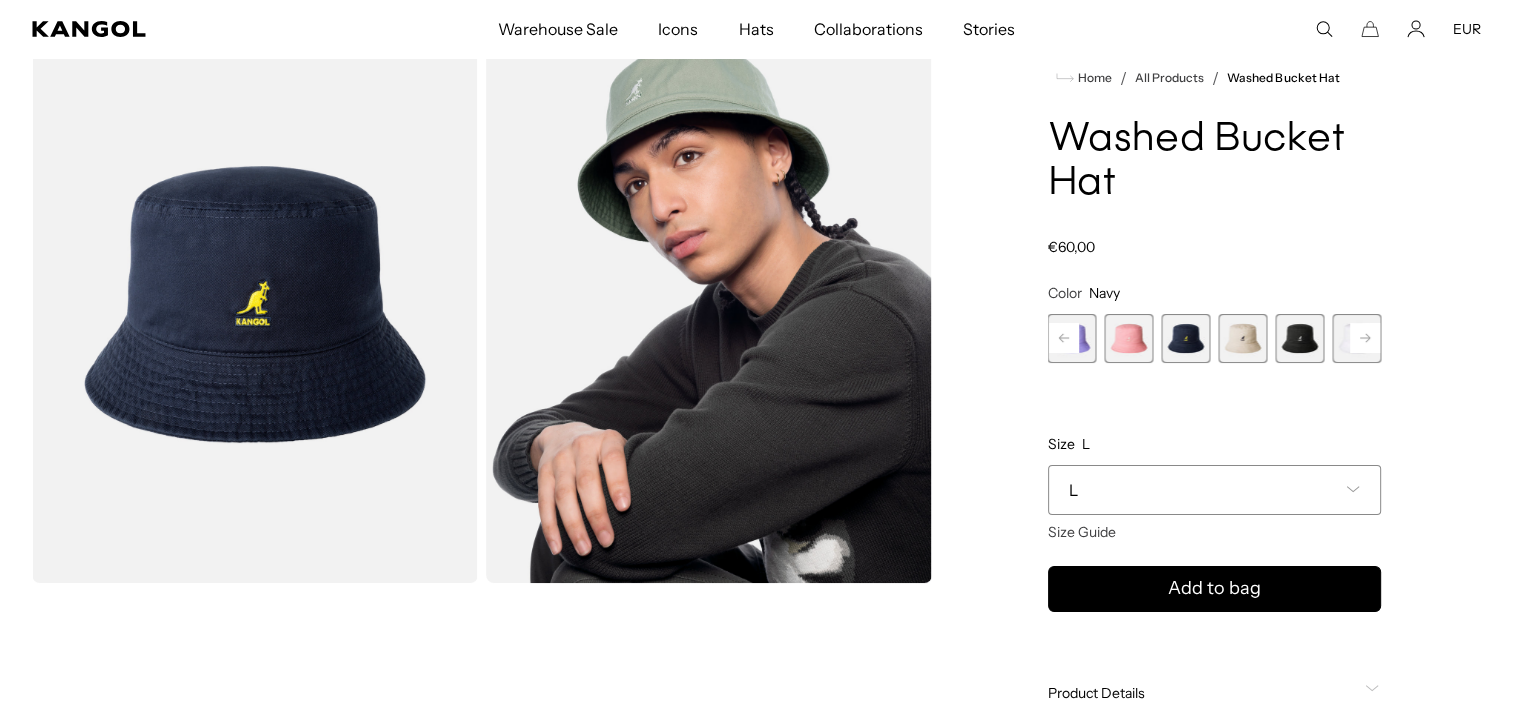 click at bounding box center [1242, 338] 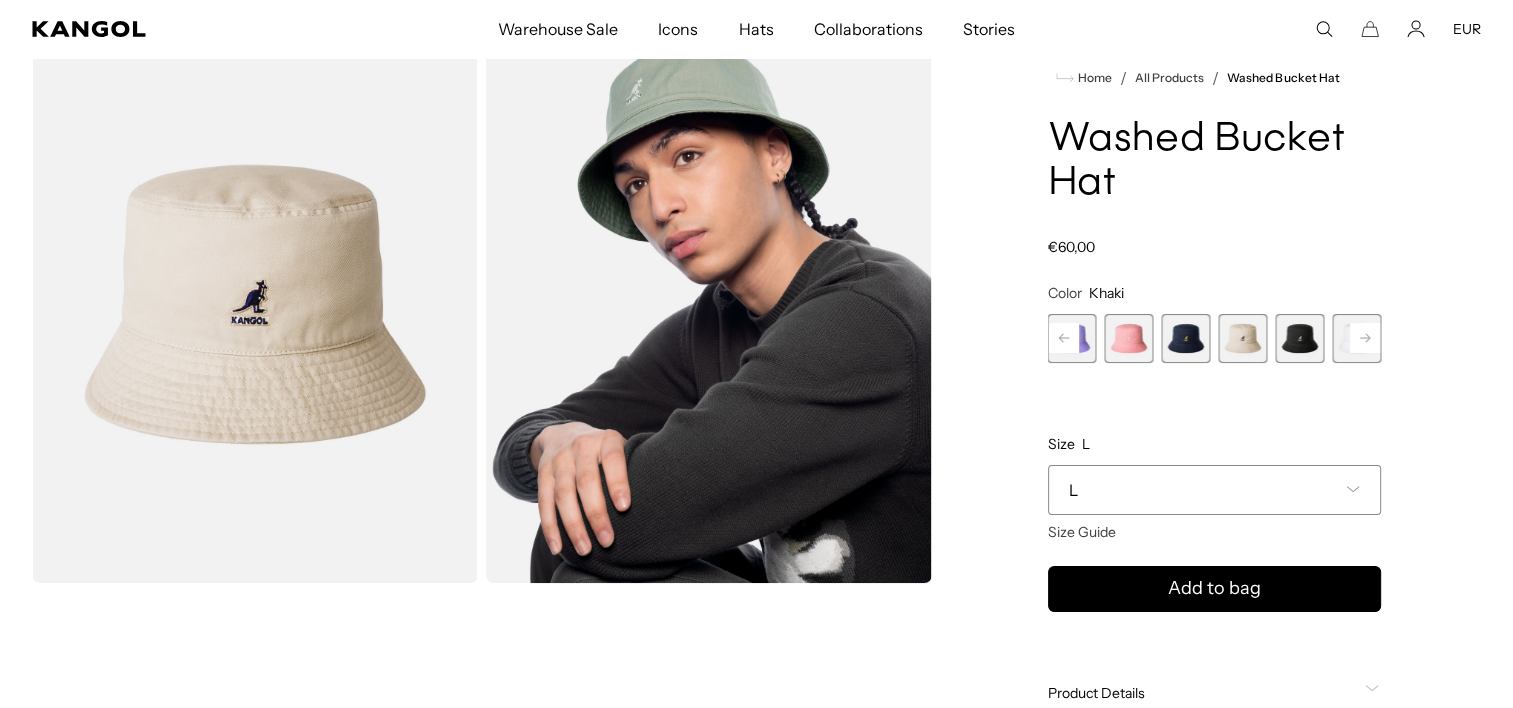 click at bounding box center (1299, 338) 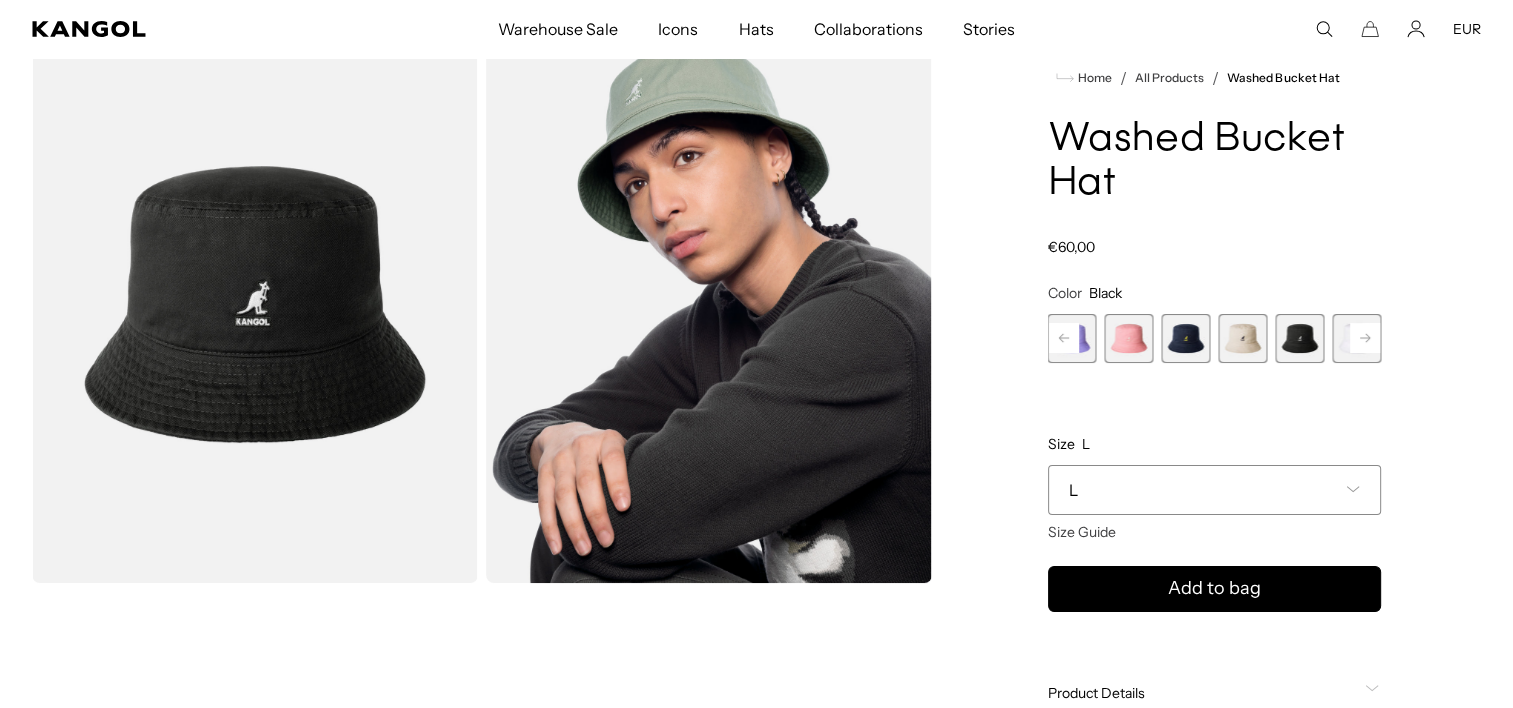 scroll, scrollTop: 0, scrollLeft: 0, axis: both 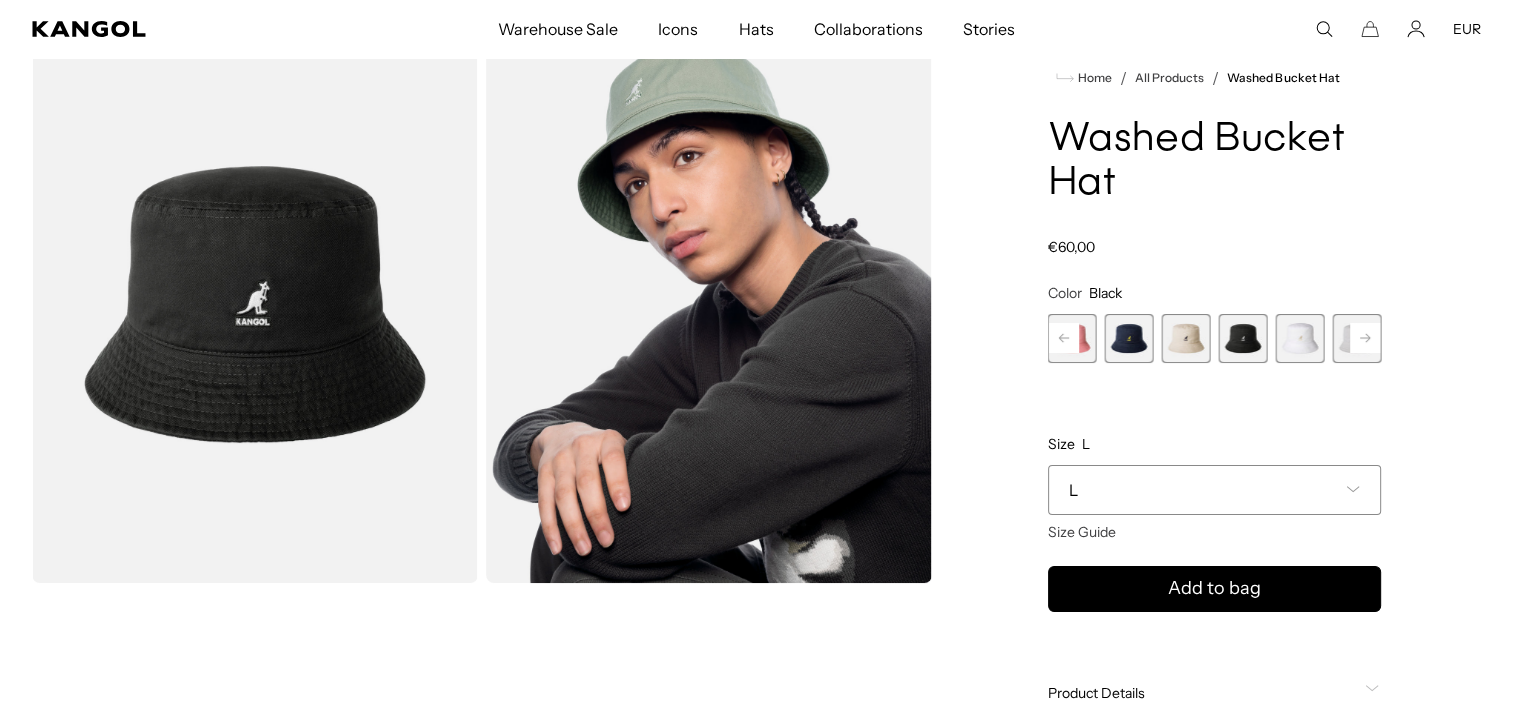 click at bounding box center (1299, 338) 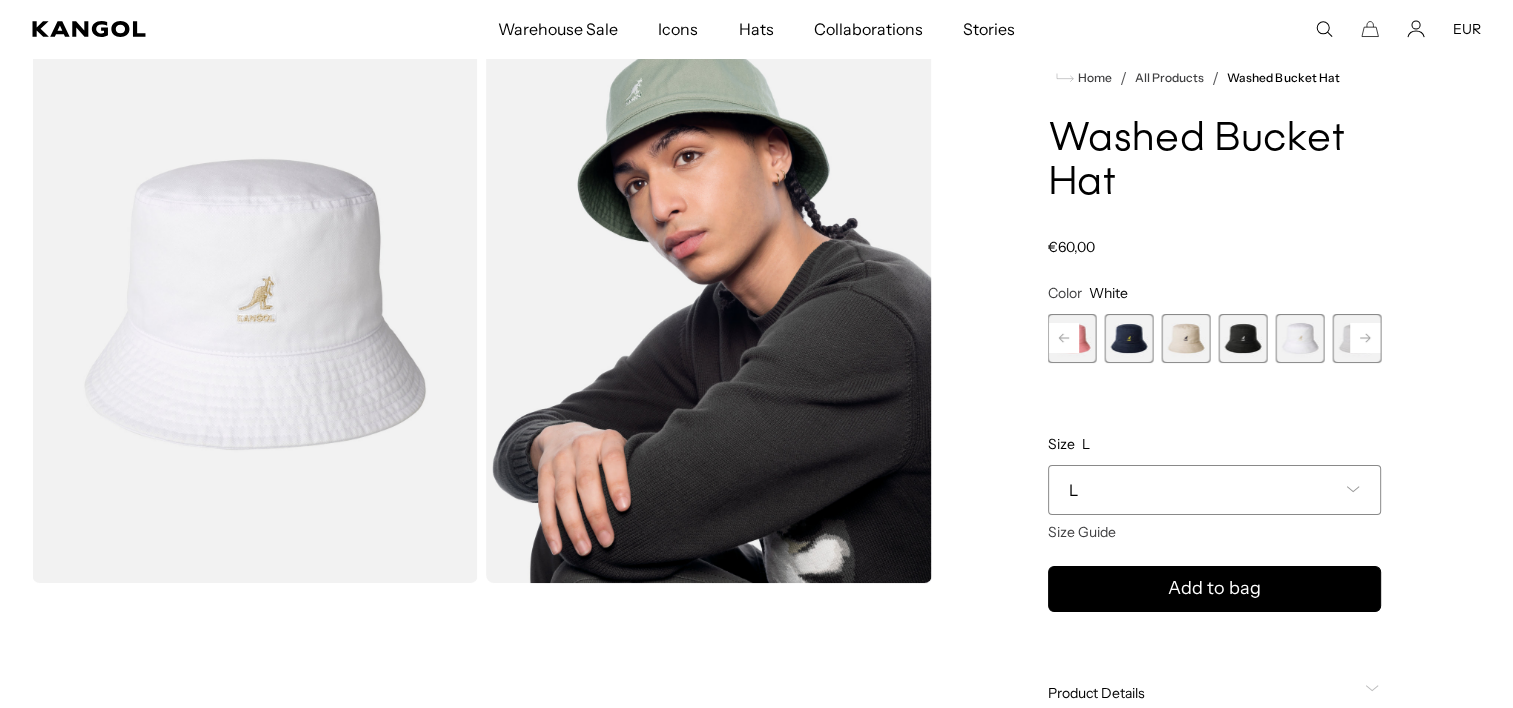 scroll, scrollTop: 0, scrollLeft: 412, axis: horizontal 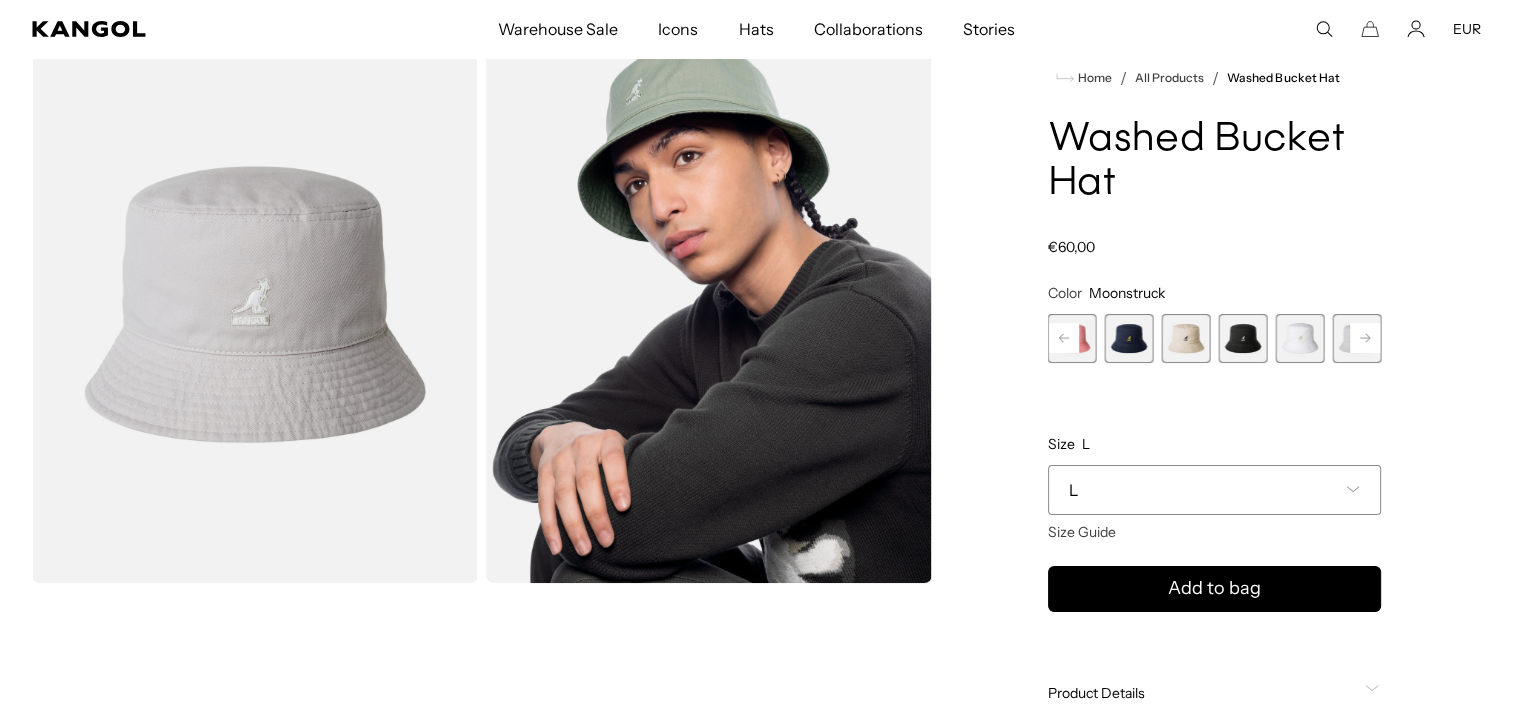 click 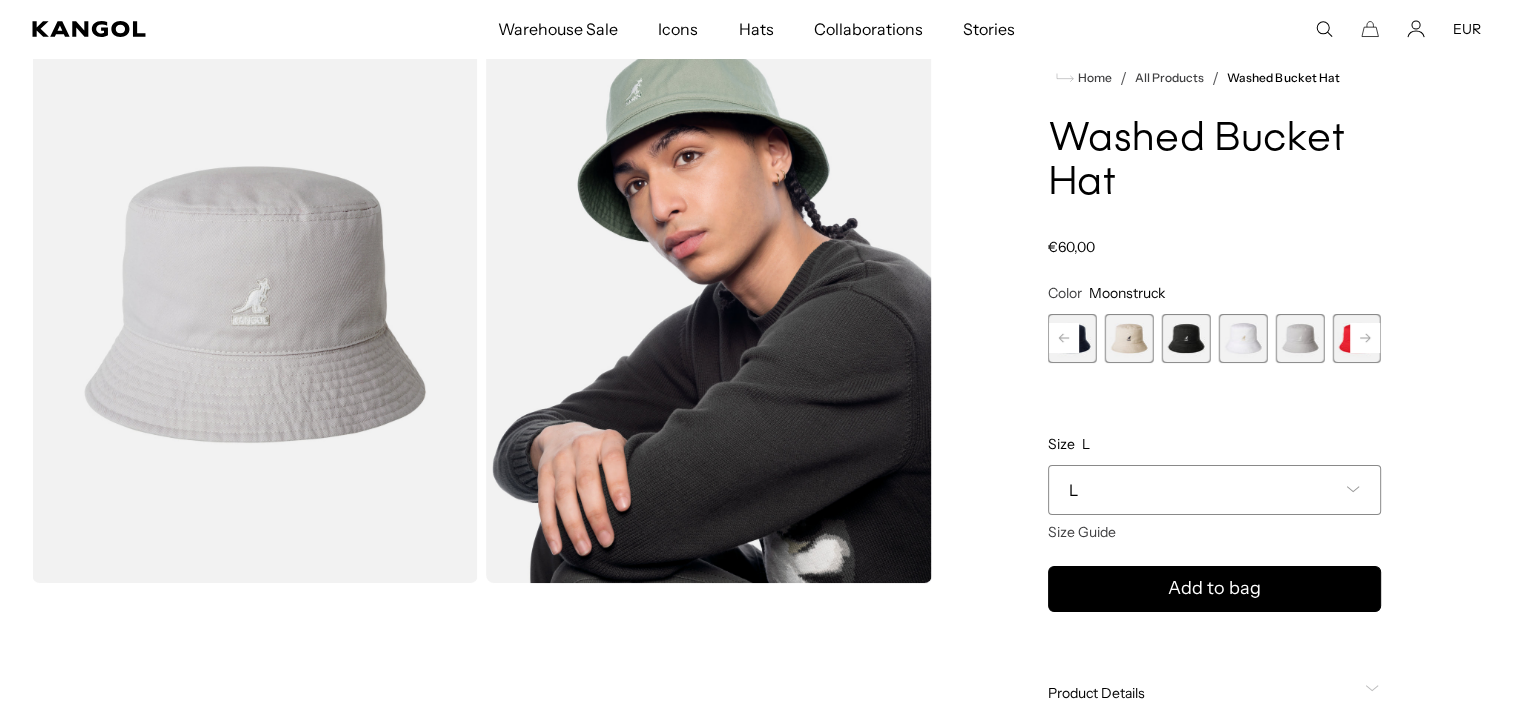 click 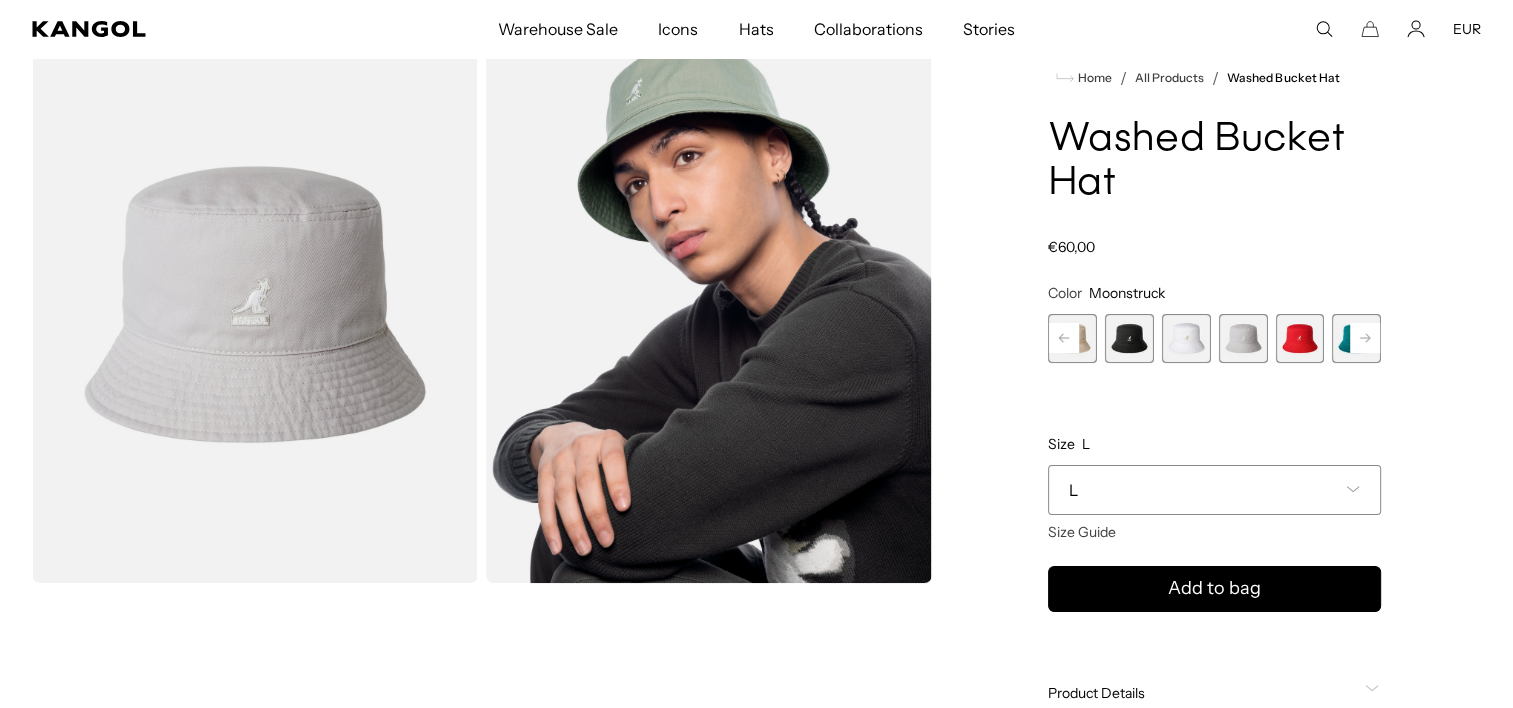 click 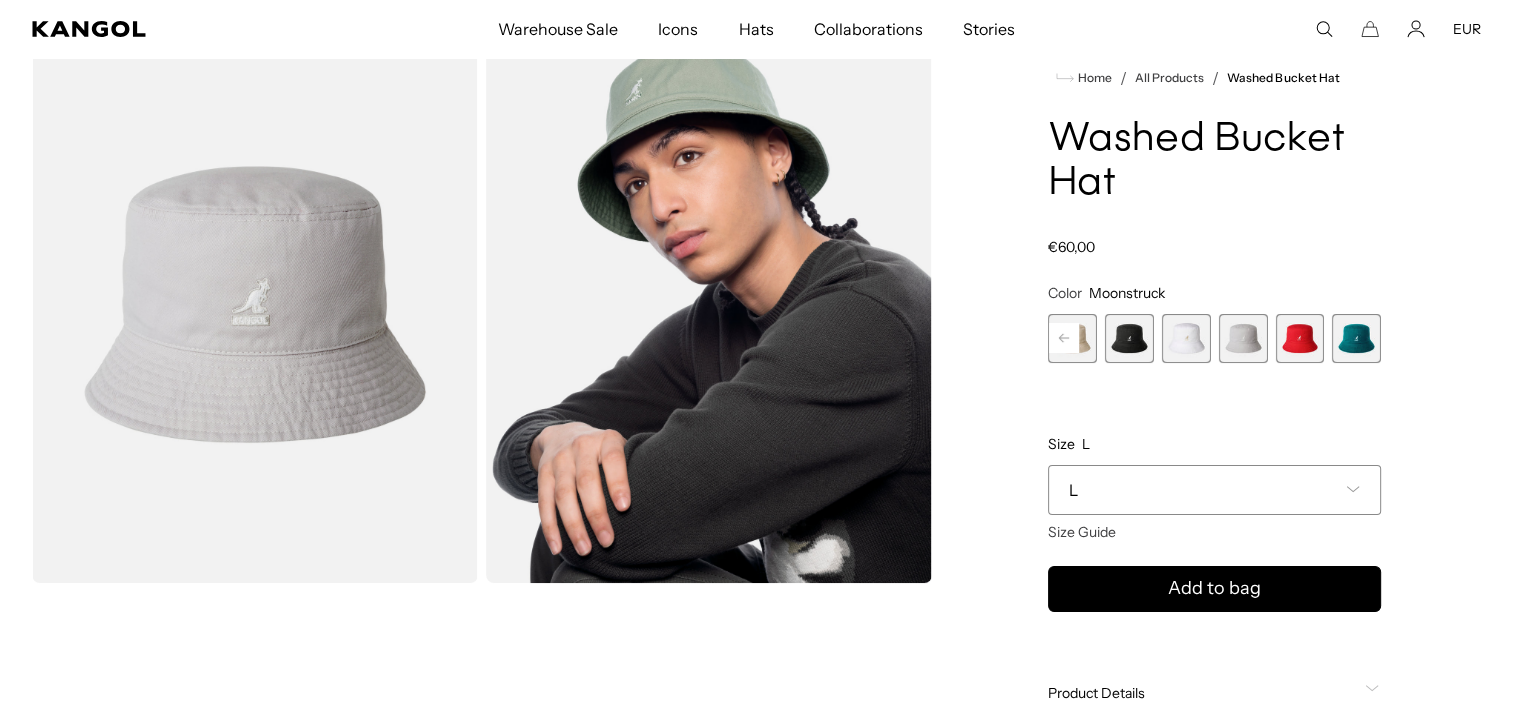 click at bounding box center [1356, 338] 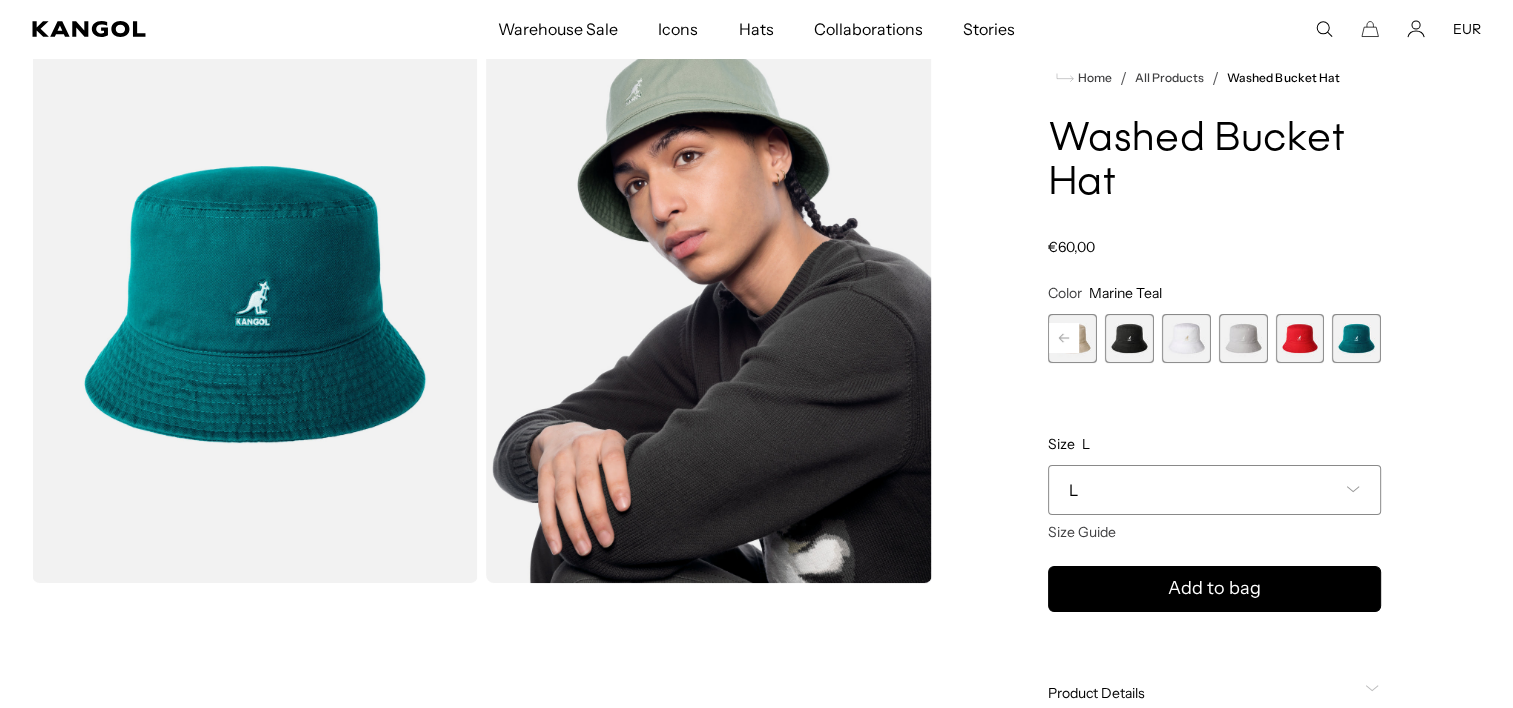click at bounding box center [1356, 338] 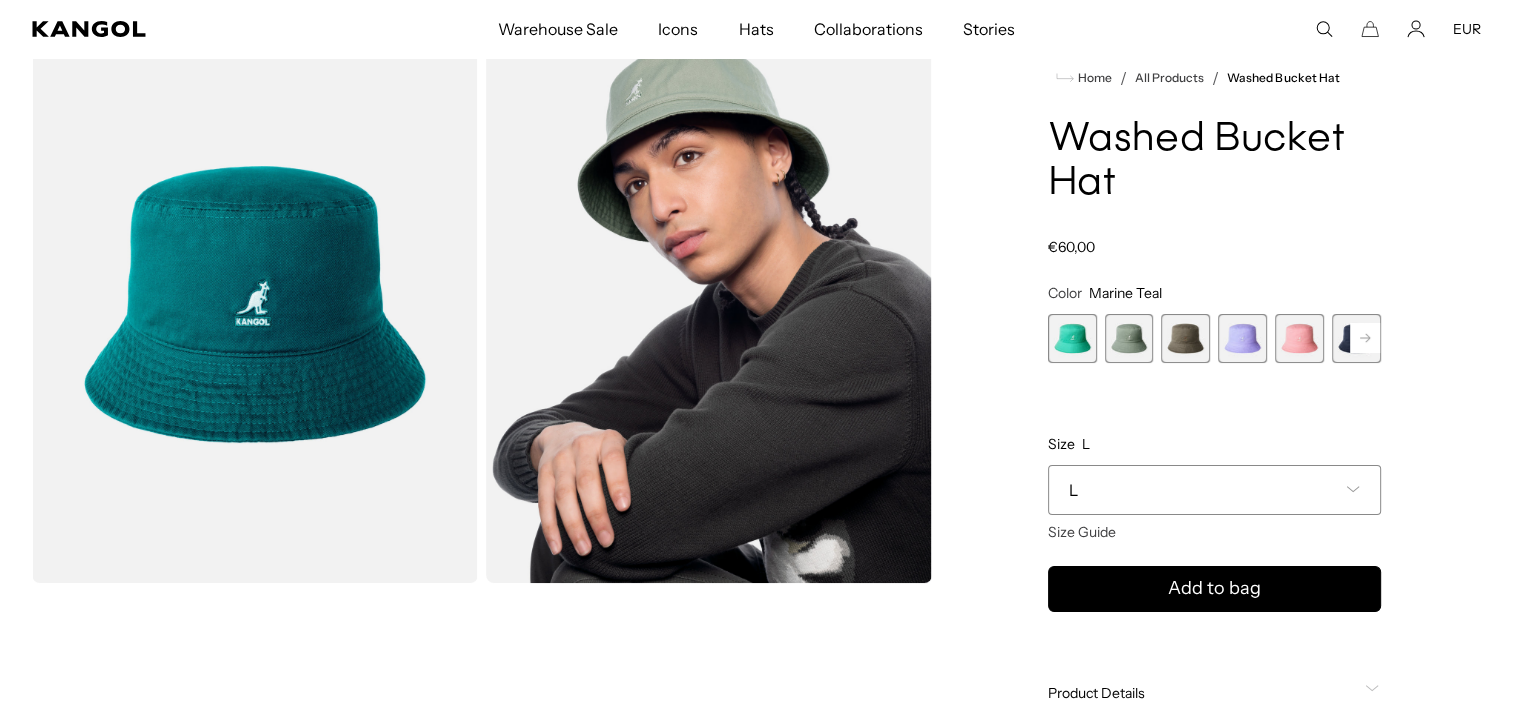 scroll, scrollTop: 0, scrollLeft: 0, axis: both 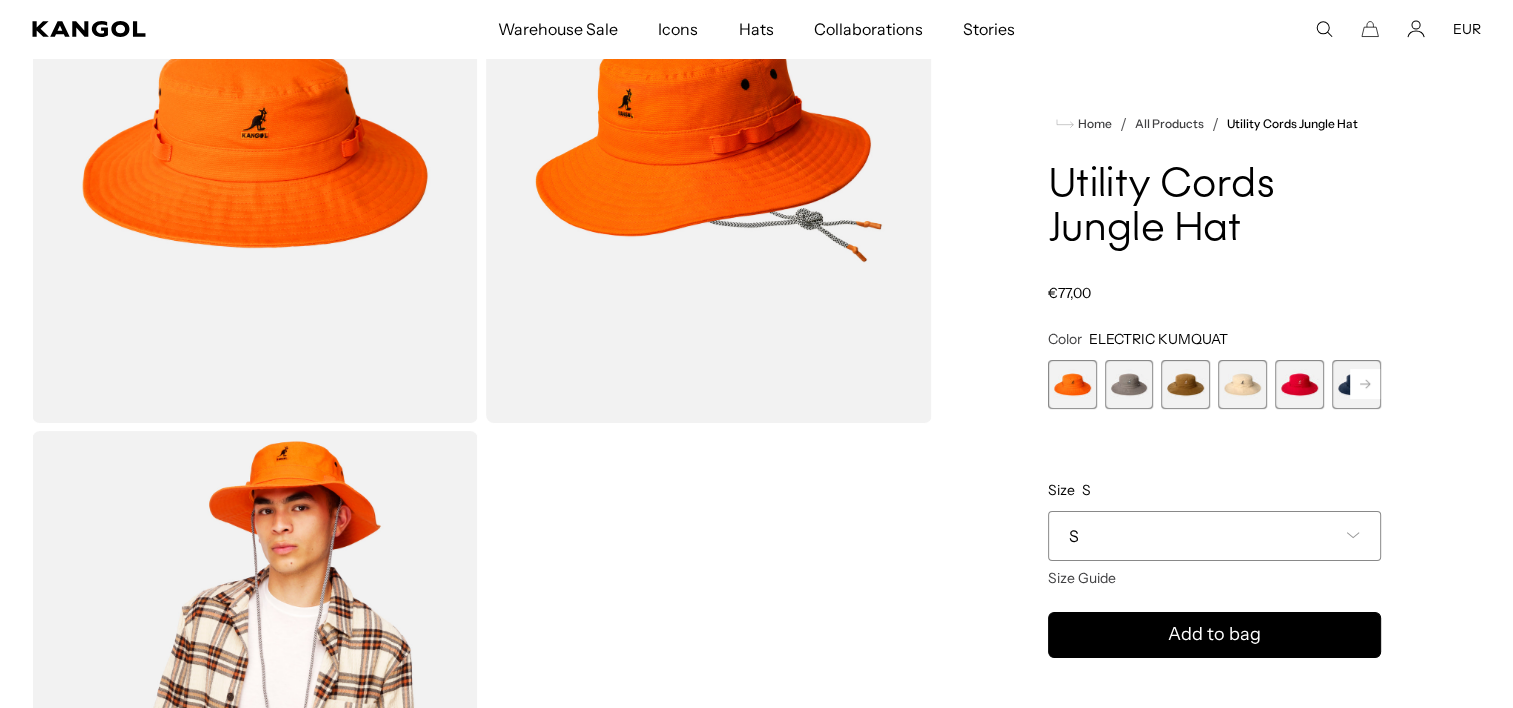 drag, startPoint x: 1125, startPoint y: 415, endPoint x: 1128, endPoint y: 386, distance: 29.15476 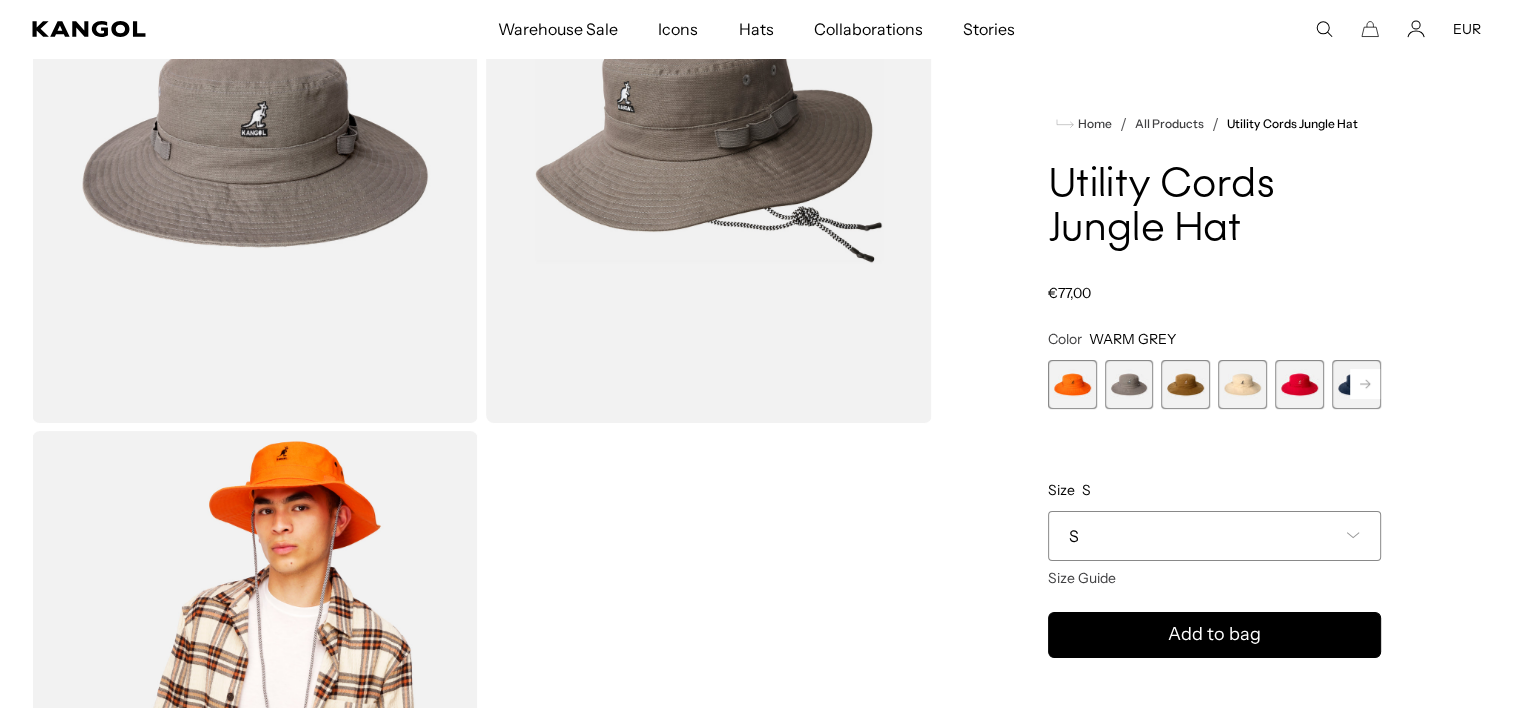 click at bounding box center [1185, 384] 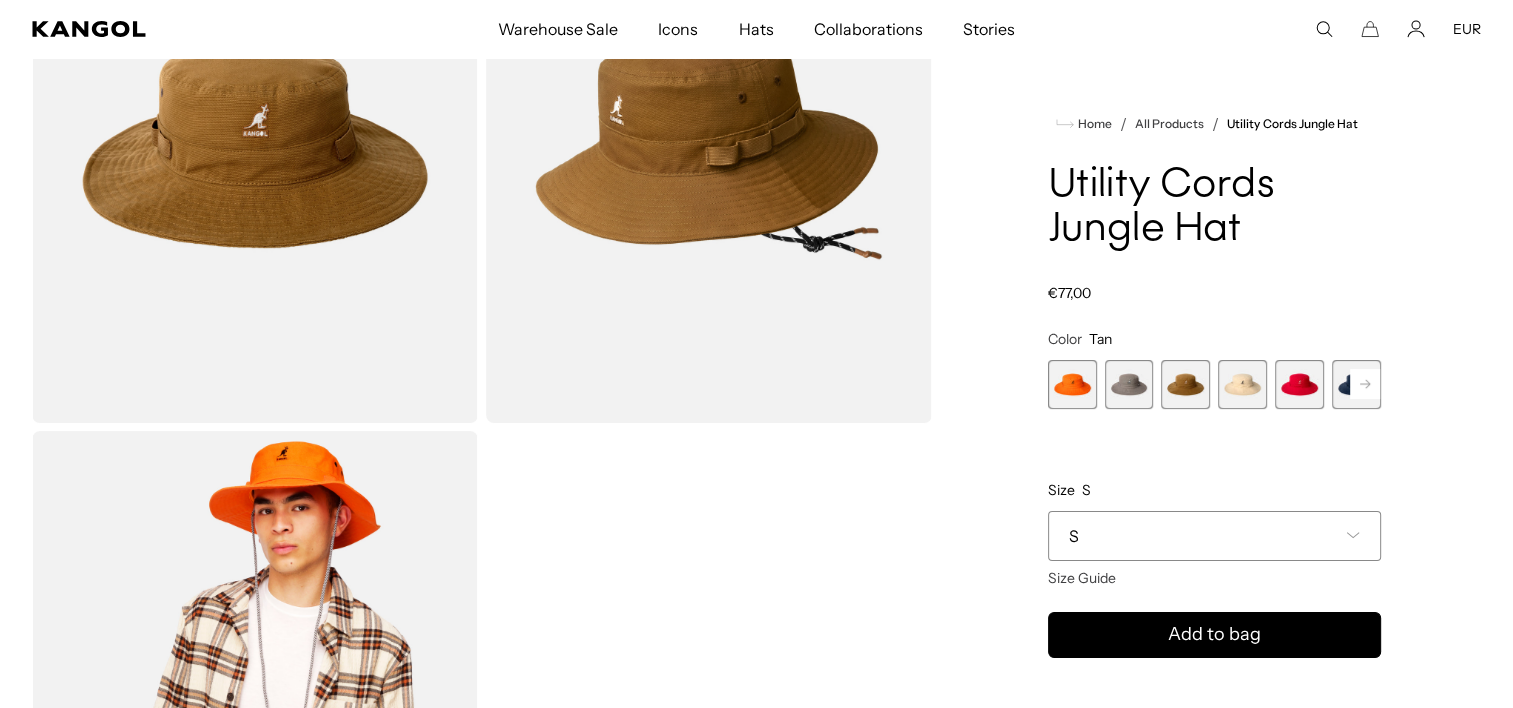 click at bounding box center [1242, 384] 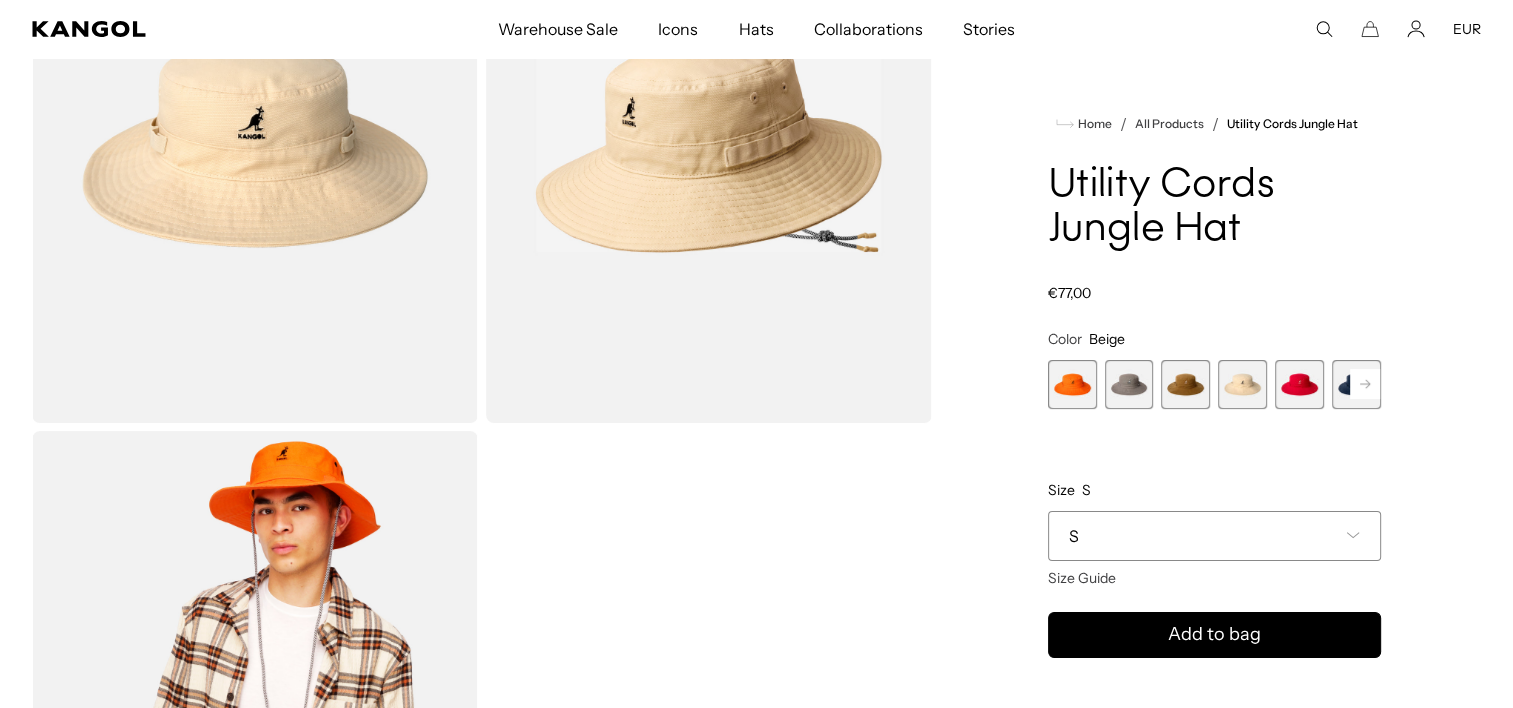 scroll, scrollTop: 0, scrollLeft: 0, axis: both 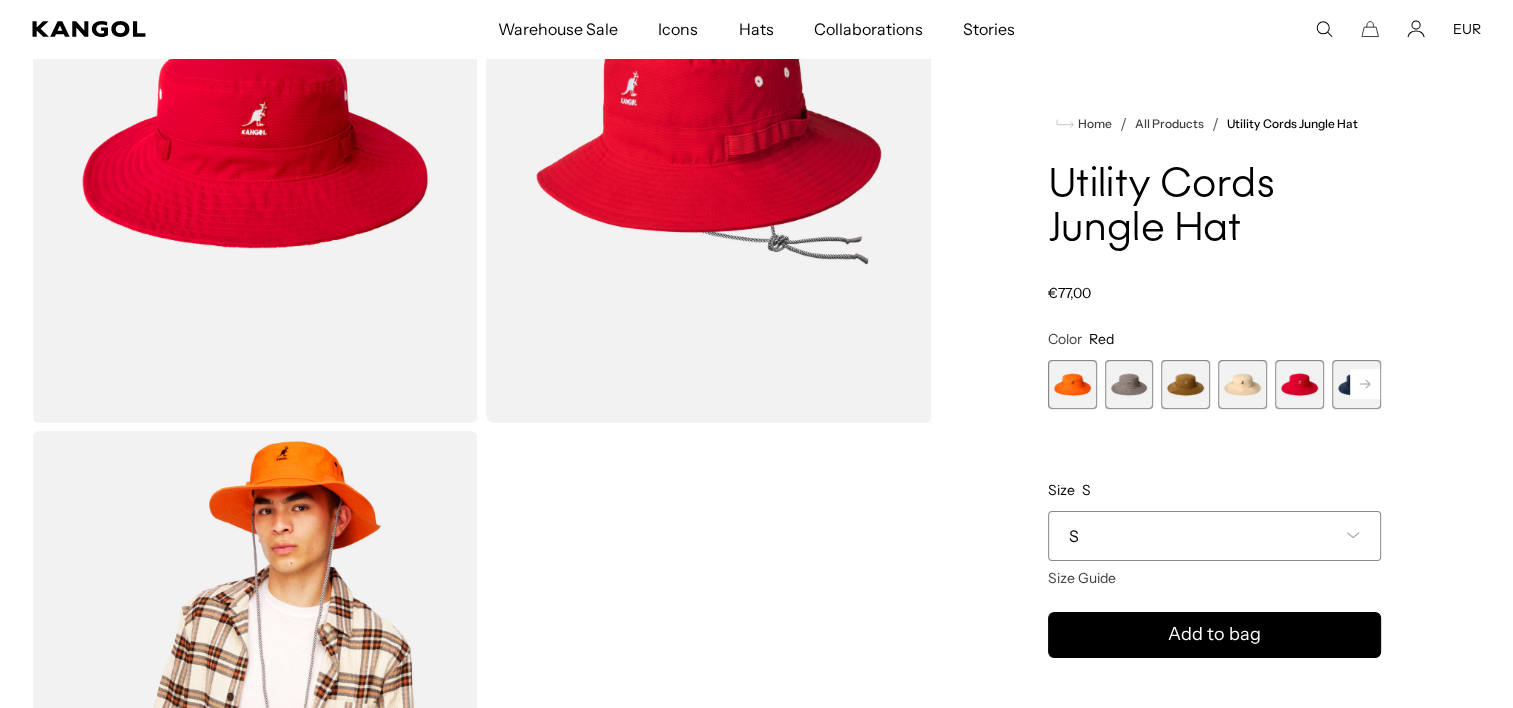 click 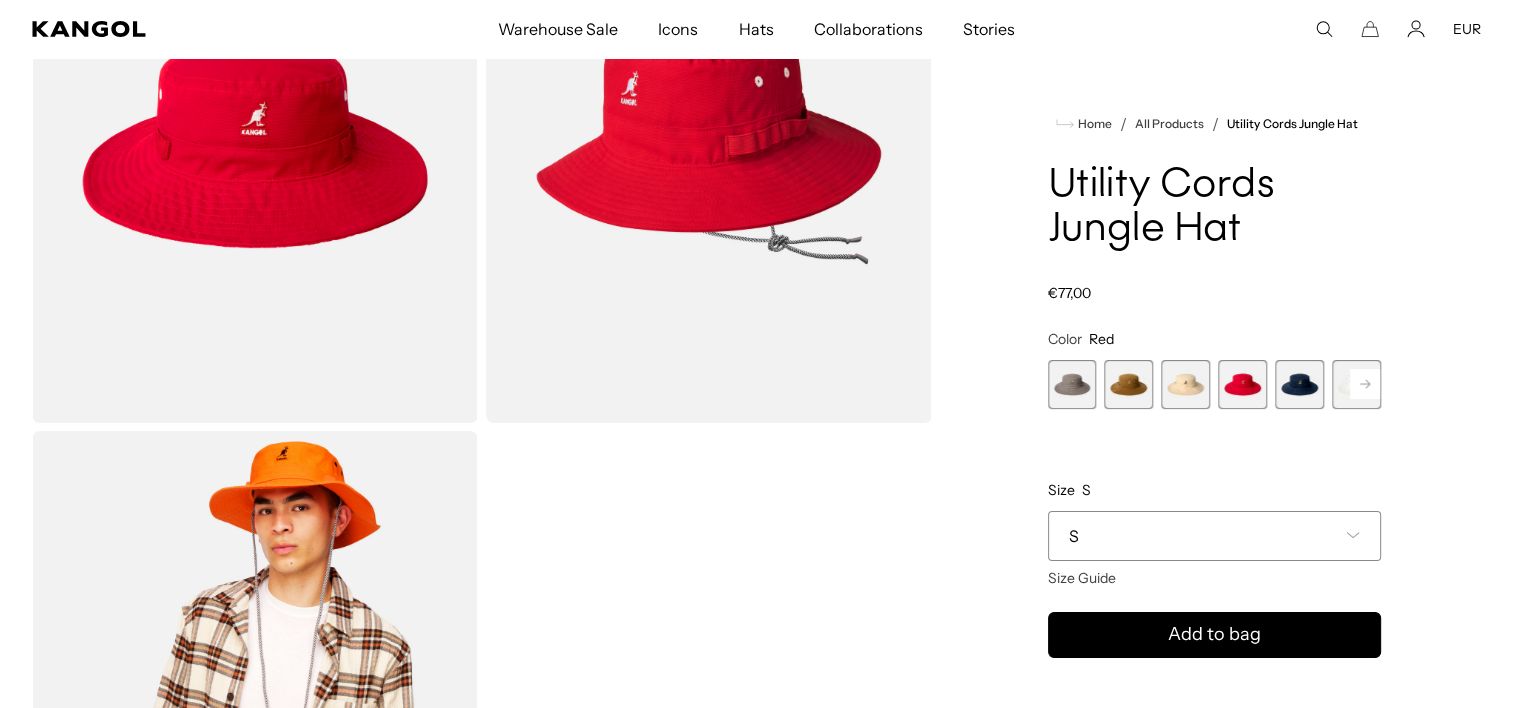 click 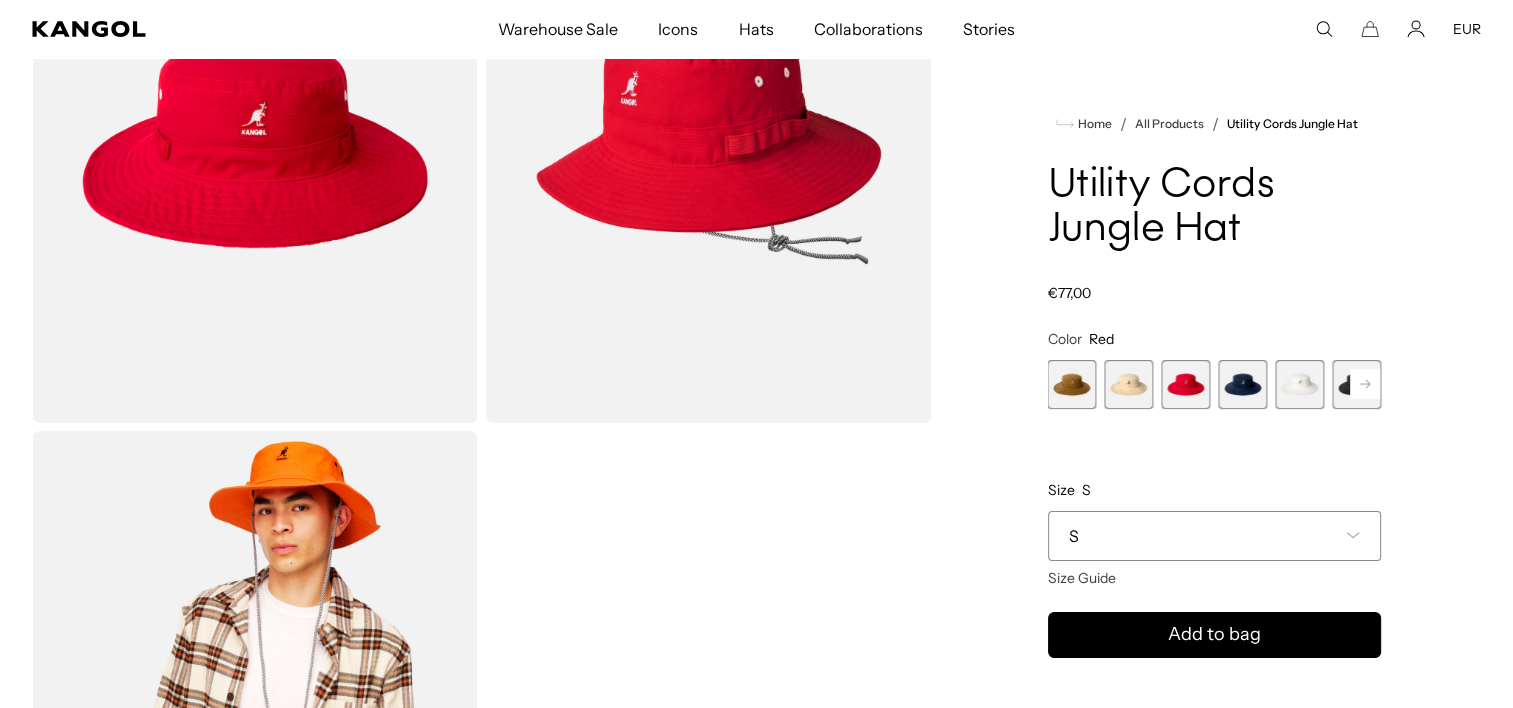 click 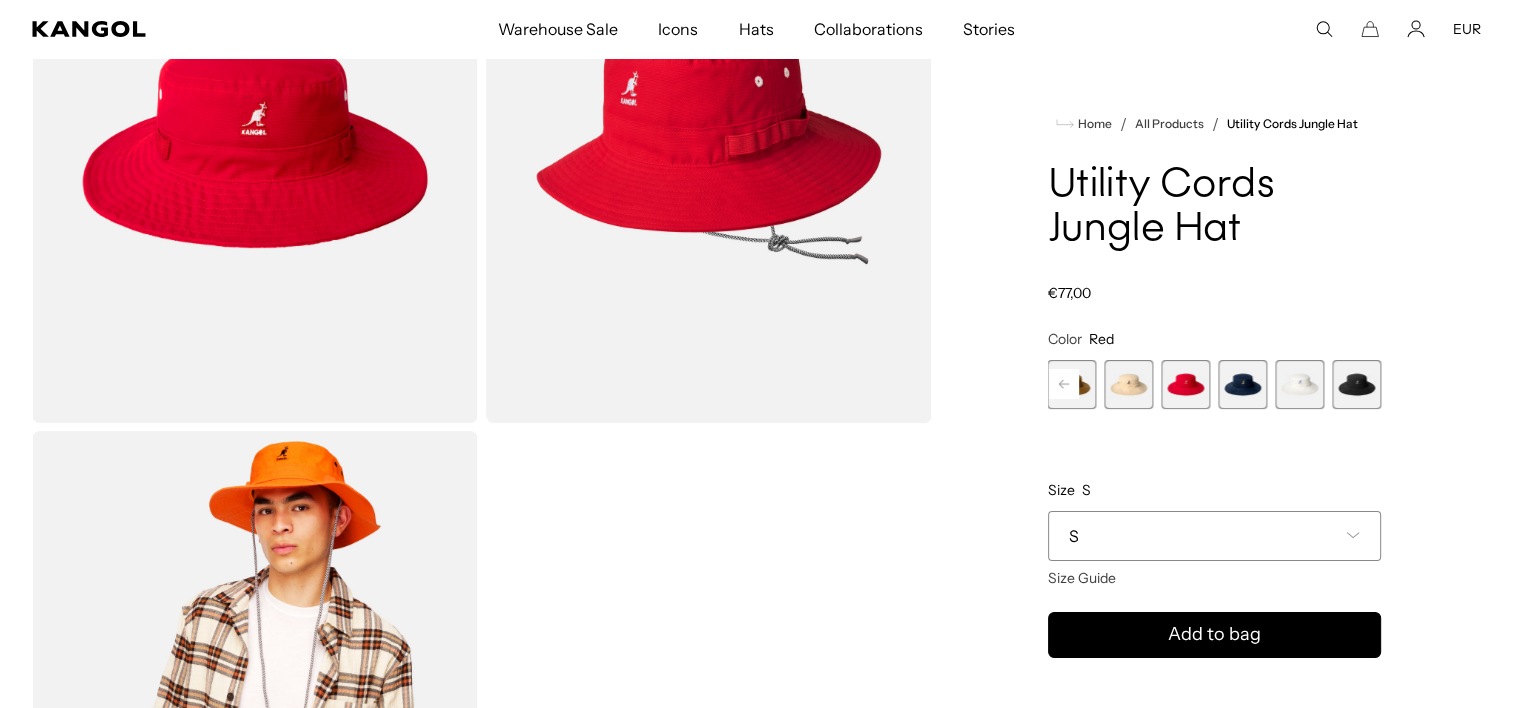 scroll, scrollTop: 0, scrollLeft: 412, axis: horizontal 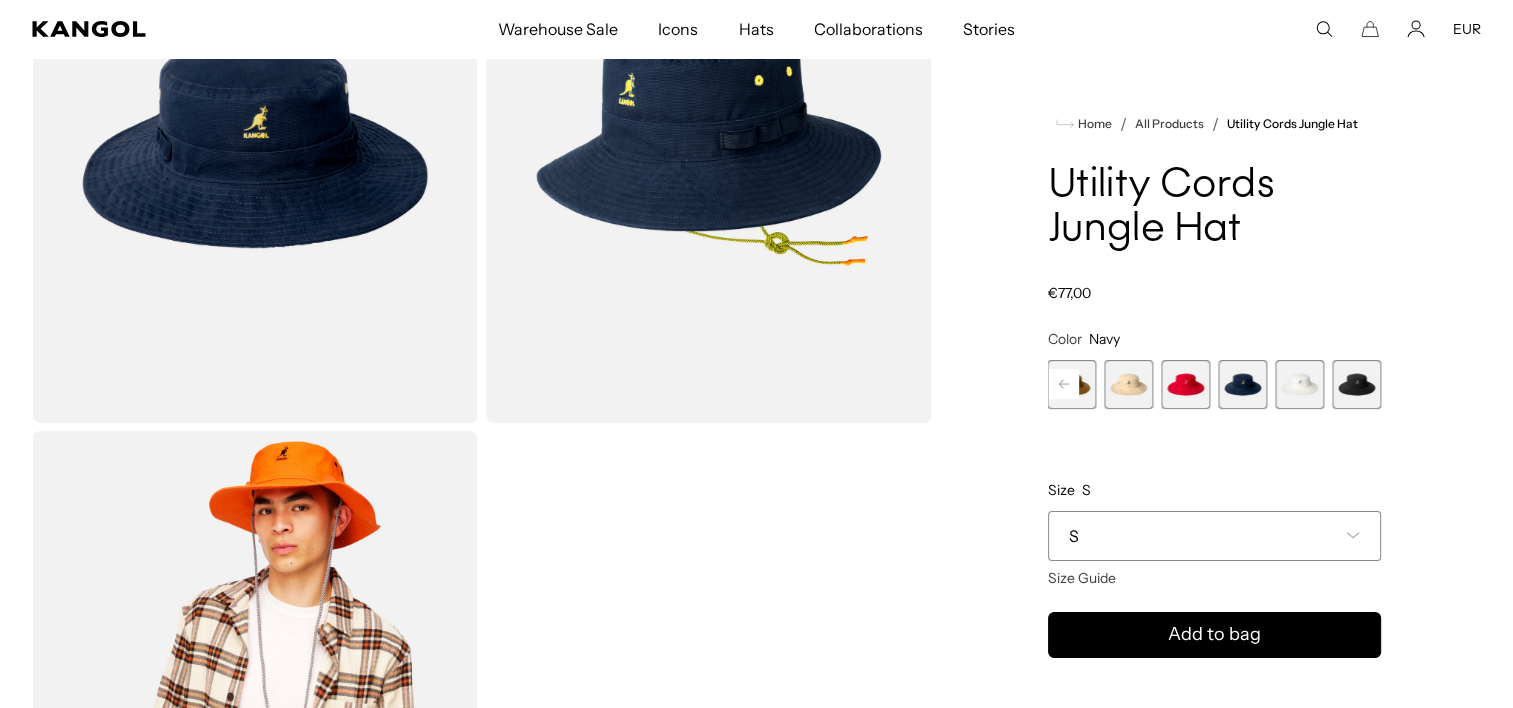 click at bounding box center (1299, 384) 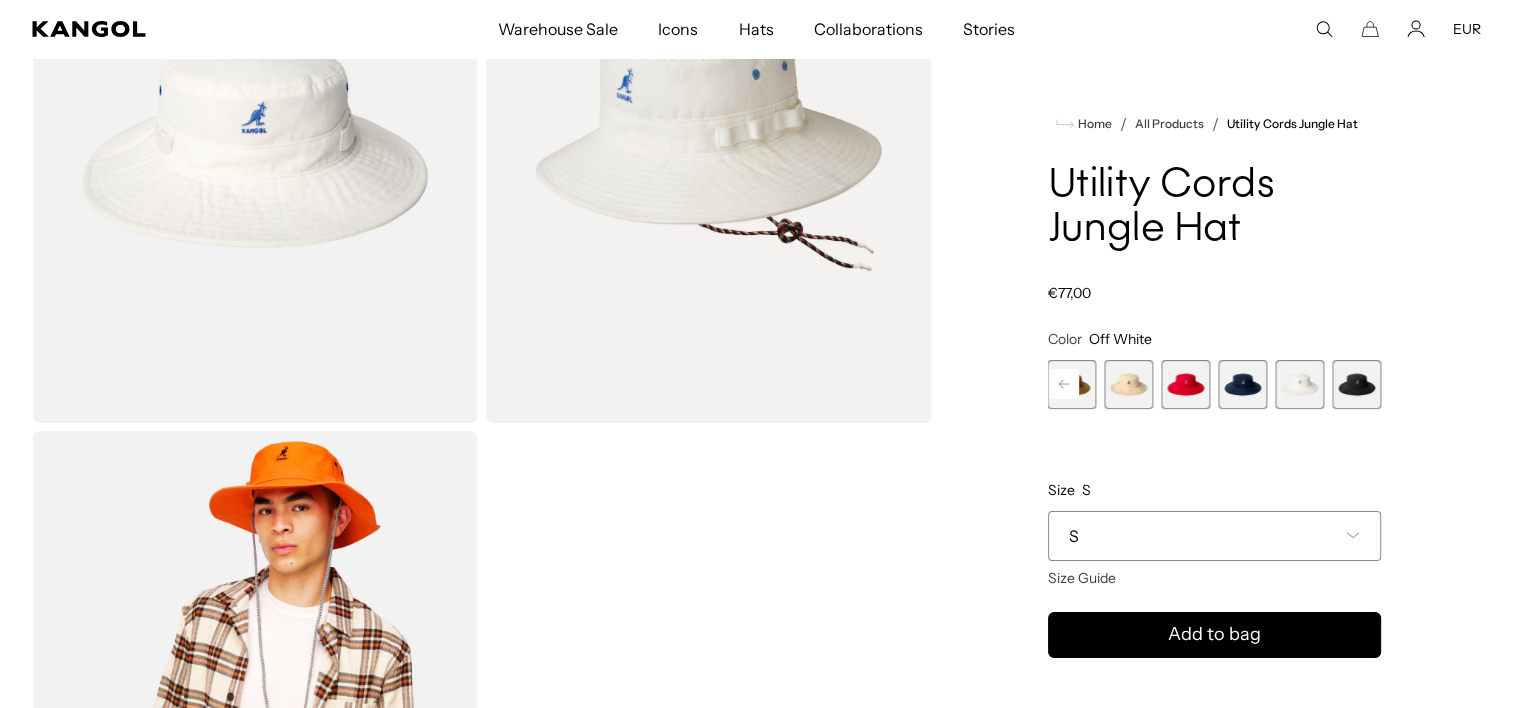 scroll, scrollTop: 0, scrollLeft: 0, axis: both 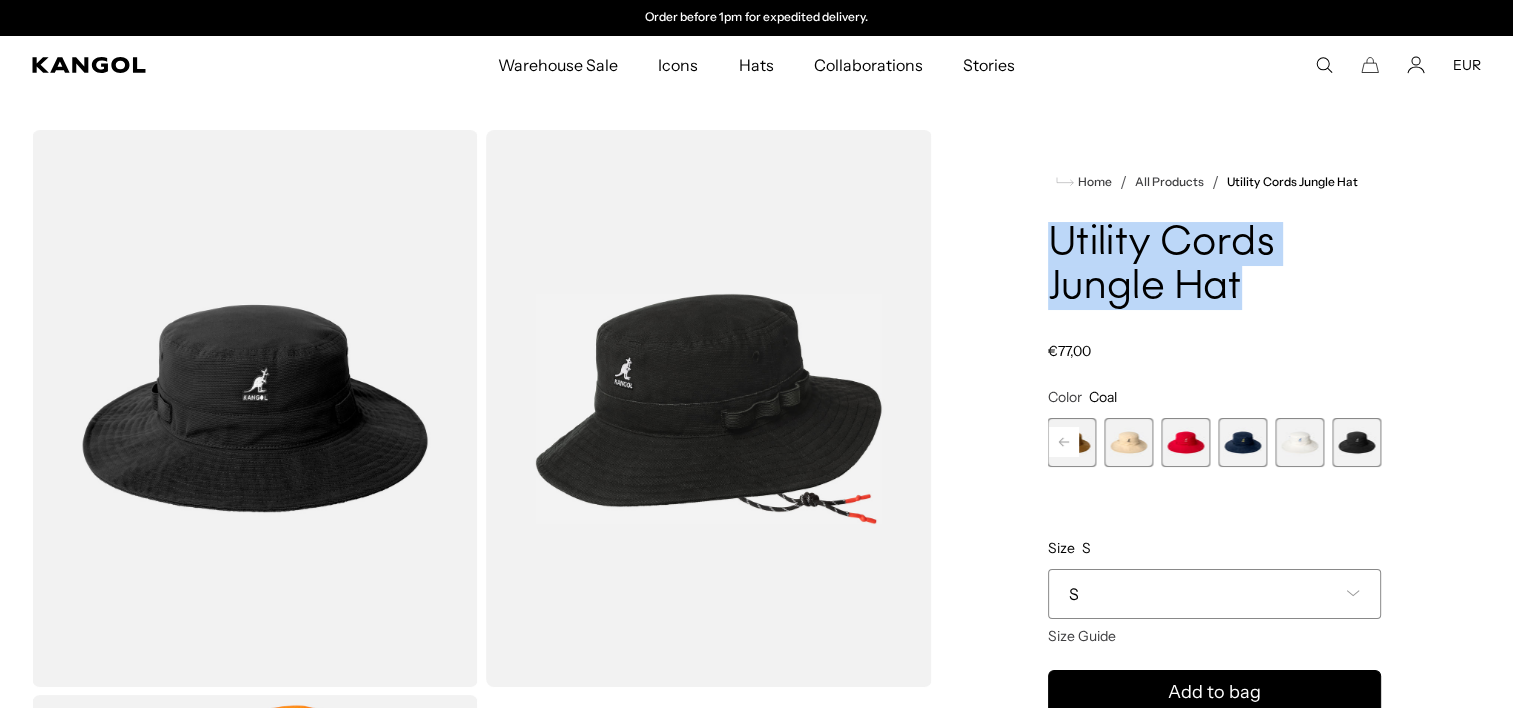 drag, startPoint x: 1046, startPoint y: 237, endPoint x: 1243, endPoint y: 291, distance: 204.26698 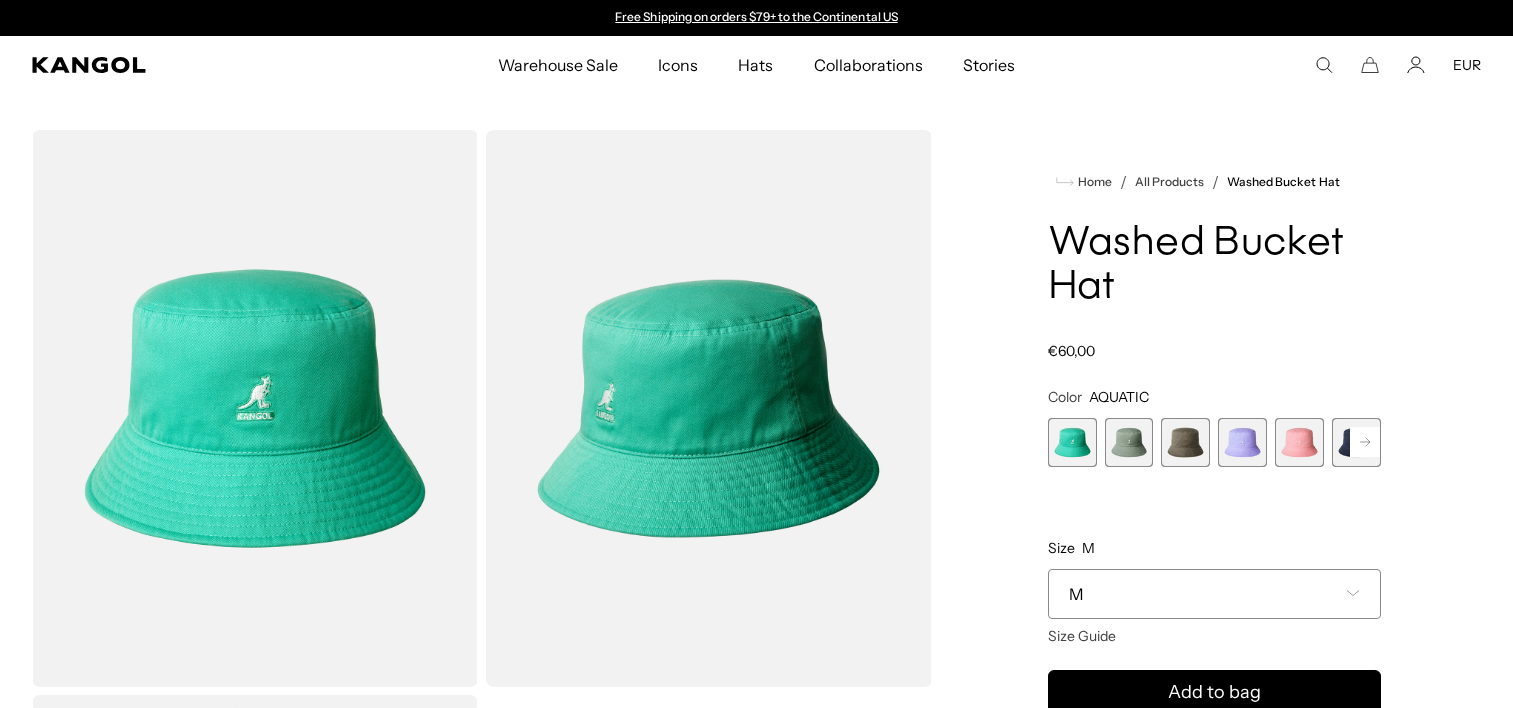 scroll, scrollTop: 0, scrollLeft: 0, axis: both 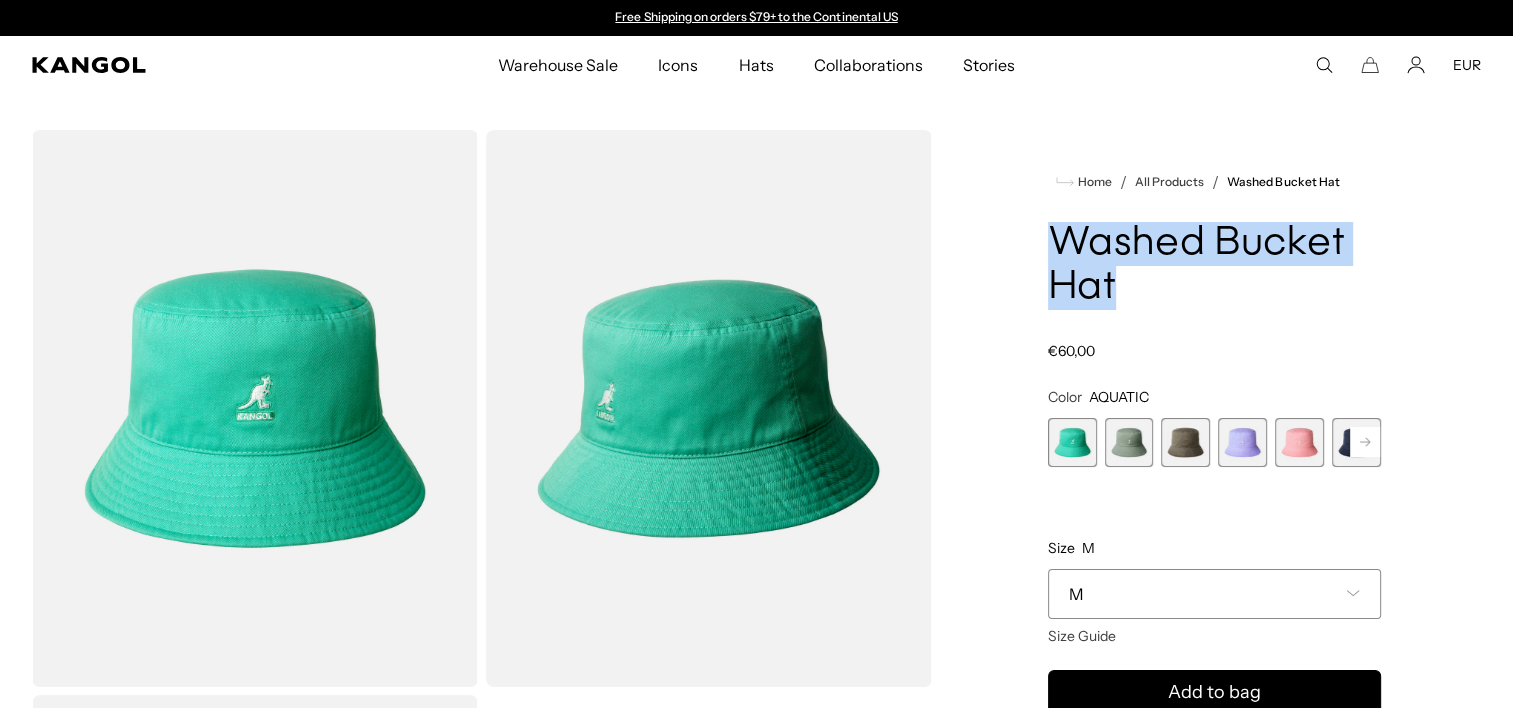 click on "Washed Bucket Hat" at bounding box center [1214, 266] 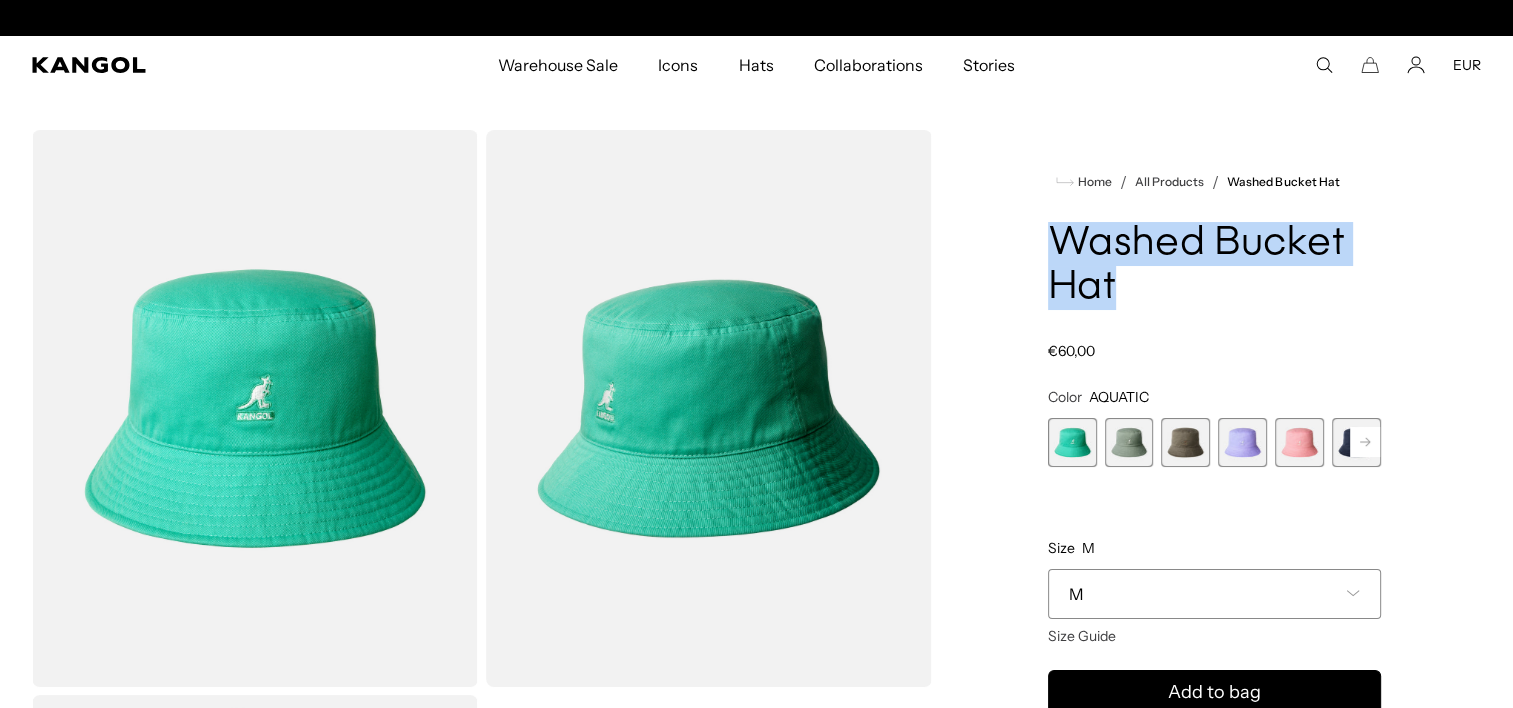 scroll, scrollTop: 0, scrollLeft: 412, axis: horizontal 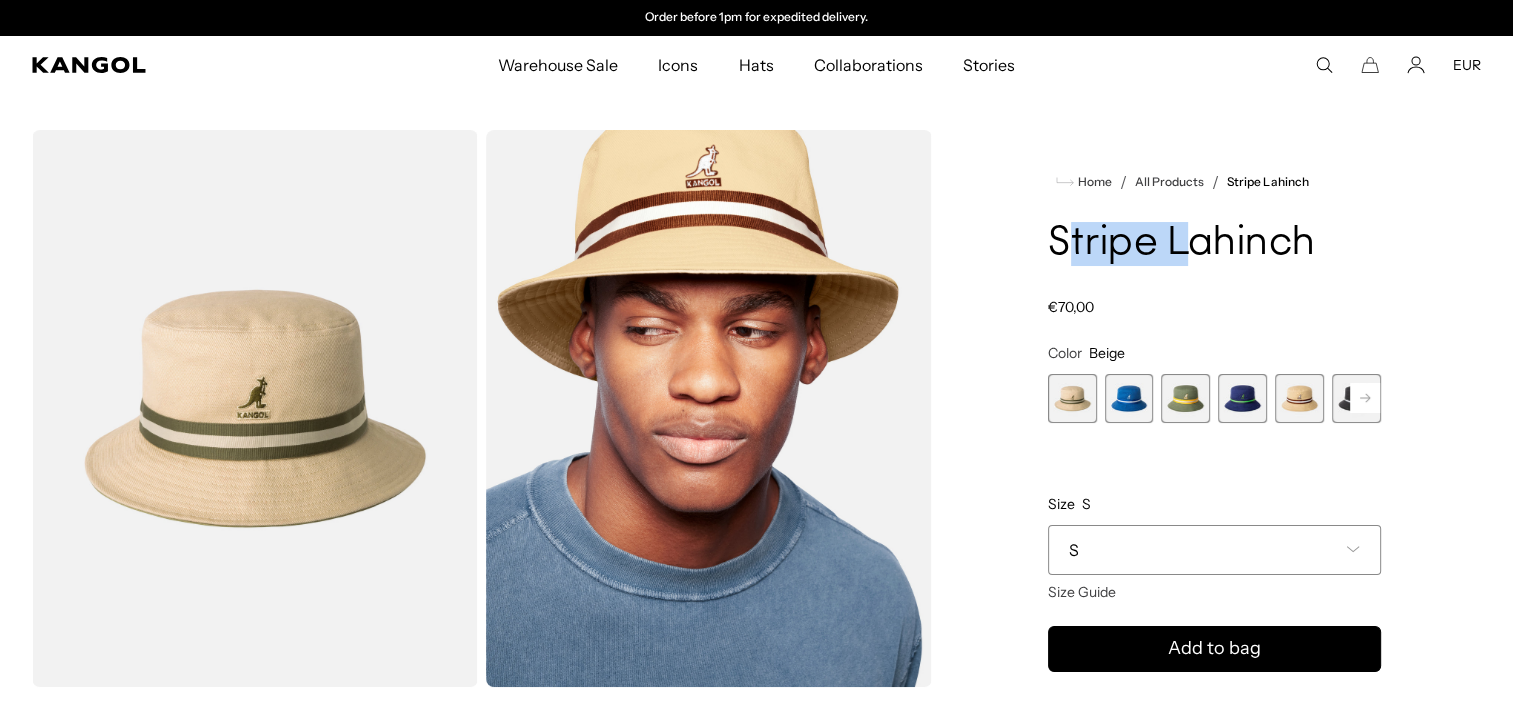drag, startPoint x: 1059, startPoint y: 229, endPoint x: 1185, endPoint y: 226, distance: 126.035706 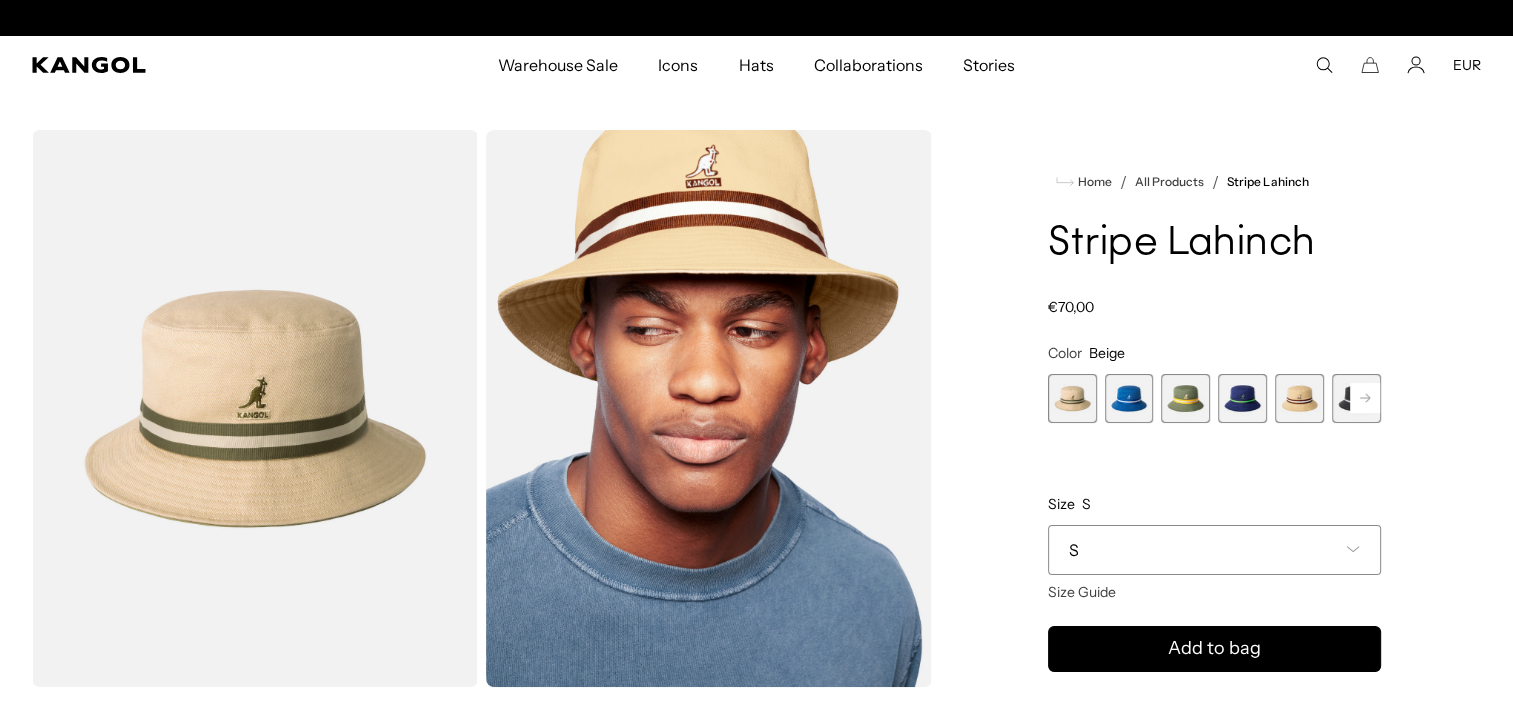 scroll, scrollTop: 0, scrollLeft: 0, axis: both 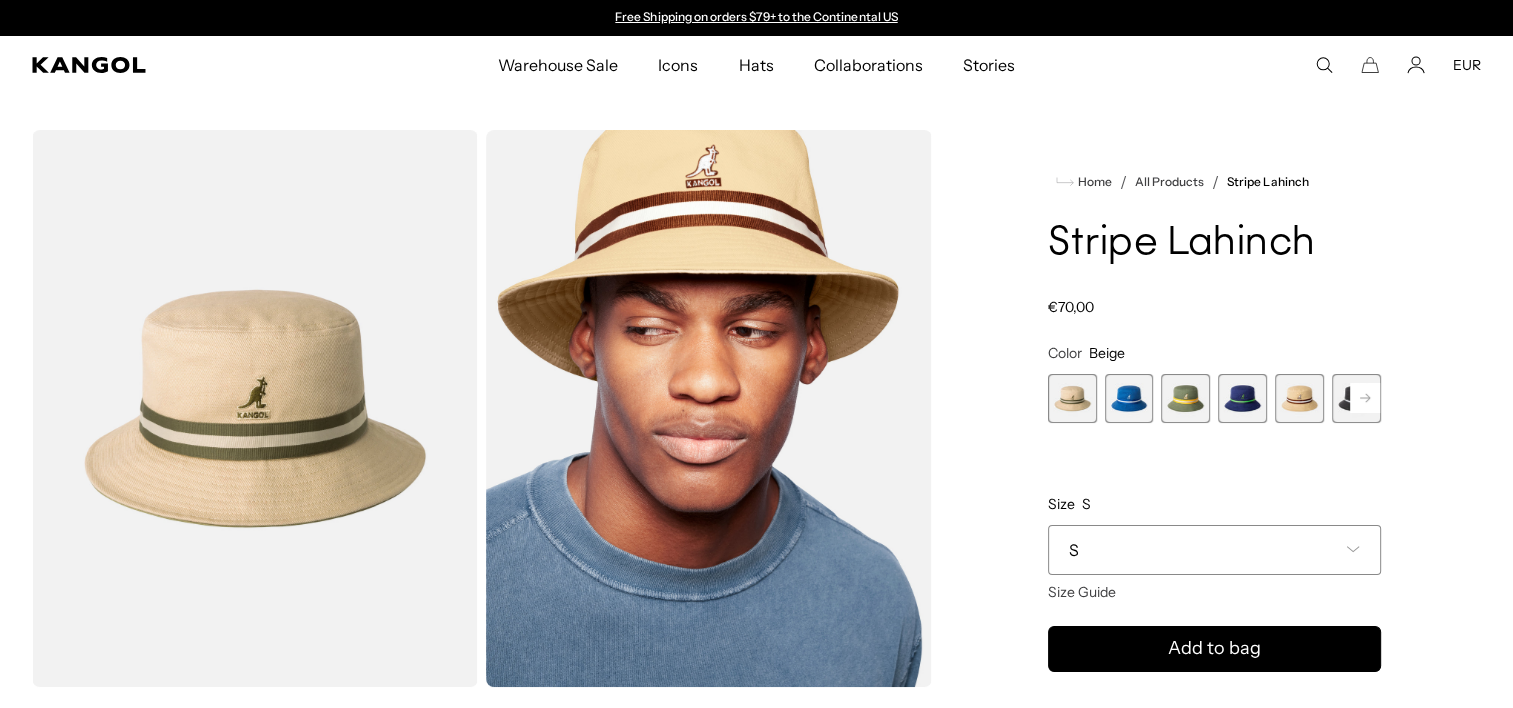 click on "Home
/
All Products
/
Stripe [CITY]
Stripe [CITY]
Regular price
€70,00
Regular price
Sale price
€70,00
Color
Beige
Previous
Next
Beige
Variant sold out or unavailable
Mykonos Blue
Variant sold out or unavailable" at bounding box center (1214, 533) 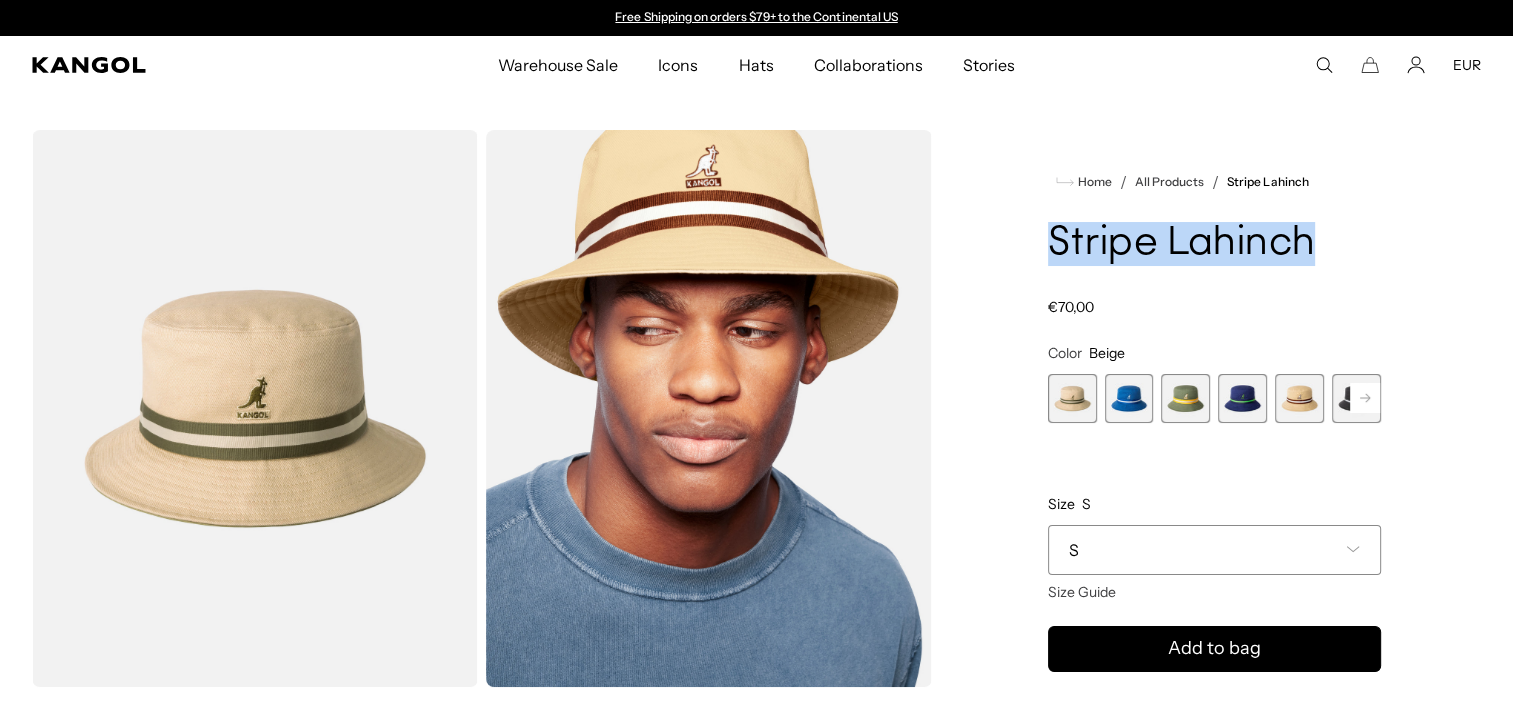drag, startPoint x: 1055, startPoint y: 238, endPoint x: 1303, endPoint y: 241, distance: 248.01814 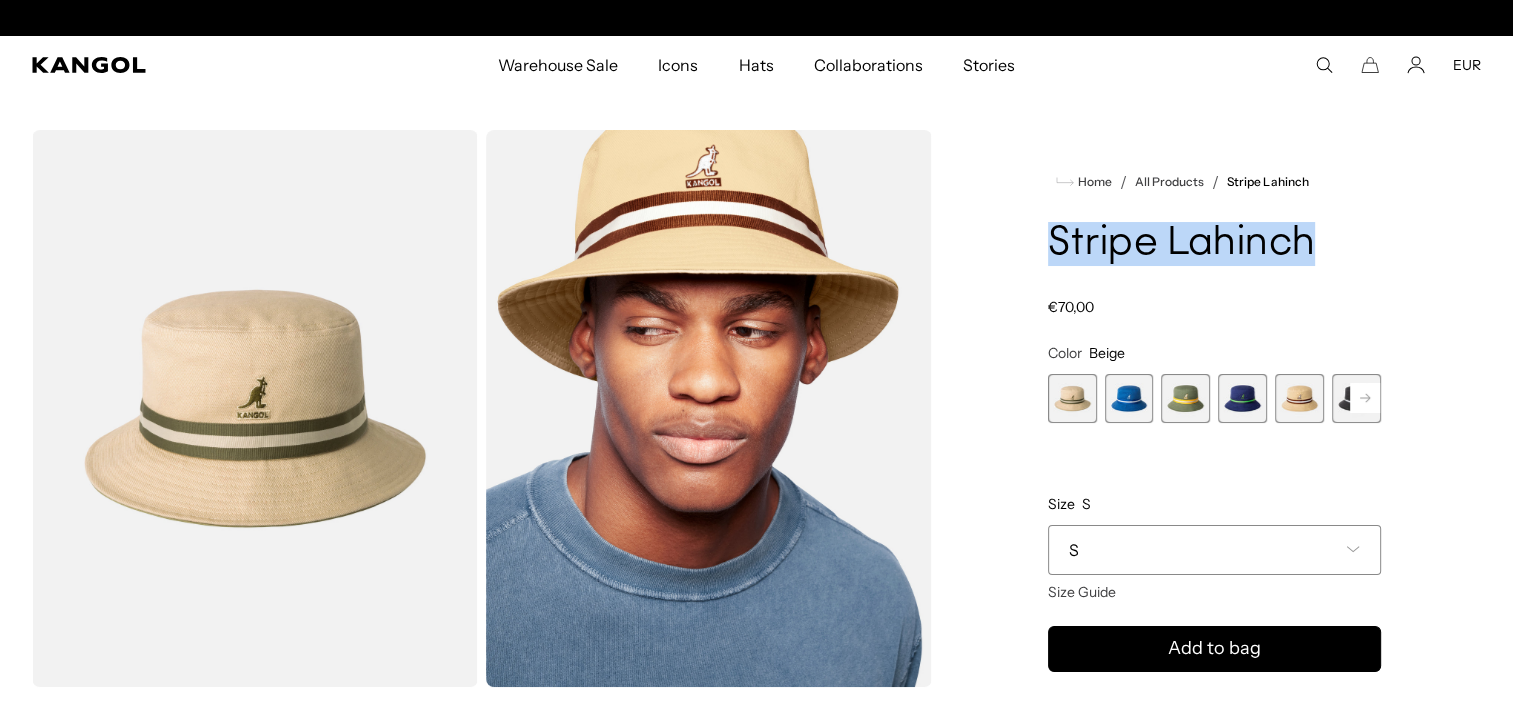 scroll, scrollTop: 0, scrollLeft: 412, axis: horizontal 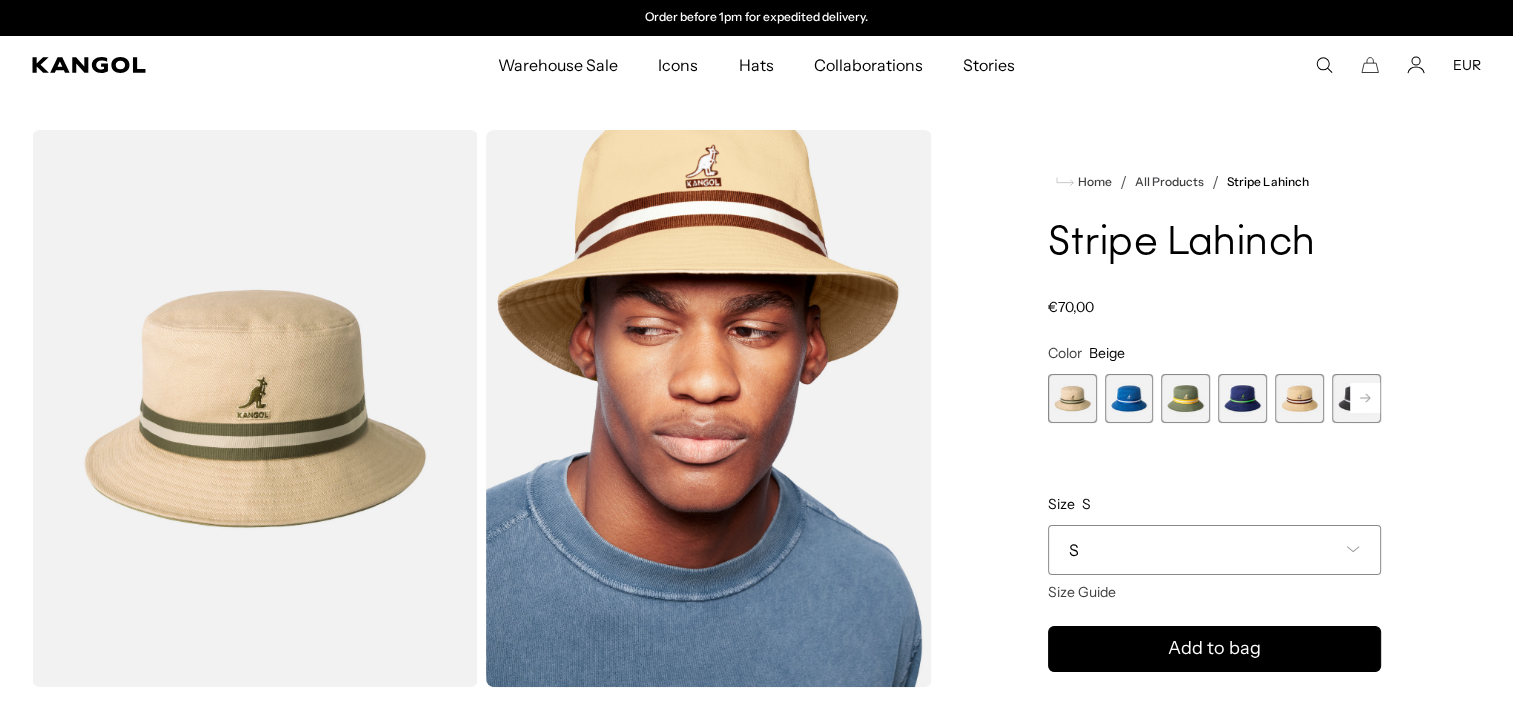 click on "Skip to content
My Bag
( 0 )
Your cart is empty.
Explore new hats
Loading...
Subtotal
€0,00 EUR
Taxes, shipping, and discounts are calculated at checkout
Checkout
View My Bag
Size and fit
Close
Size
cm
Inches
S
6 ¾ - 6 ⅞
54-55
21" - 21 ½"
M
7 - 7 ⅛
56-57
22" - 22 ½"
L
7 ¼ - 7 ⅜
58-59
22 ¾" - 23"
XL
7 ½ - 7 ⅝
60-61
XXL" at bounding box center [756, 1859] 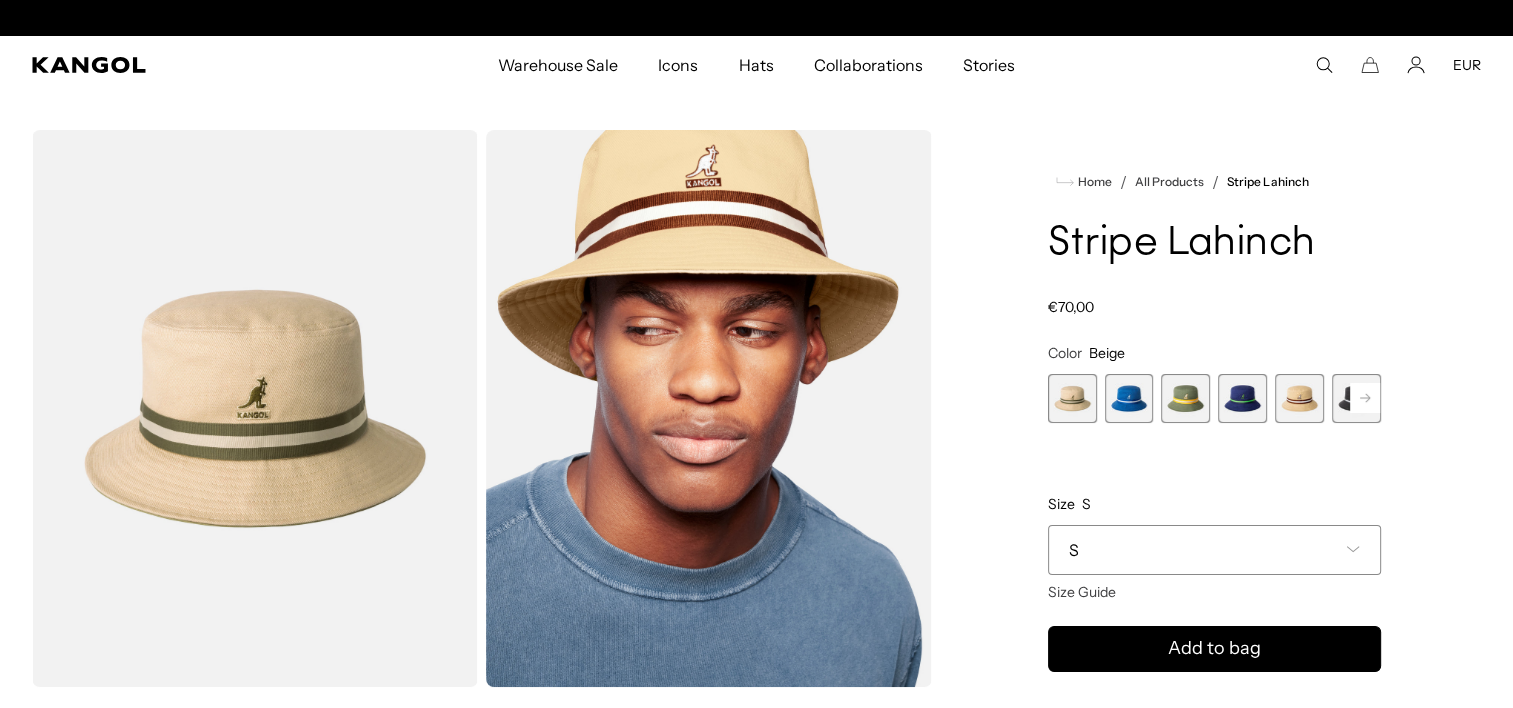 scroll, scrollTop: 0, scrollLeft: 0, axis: both 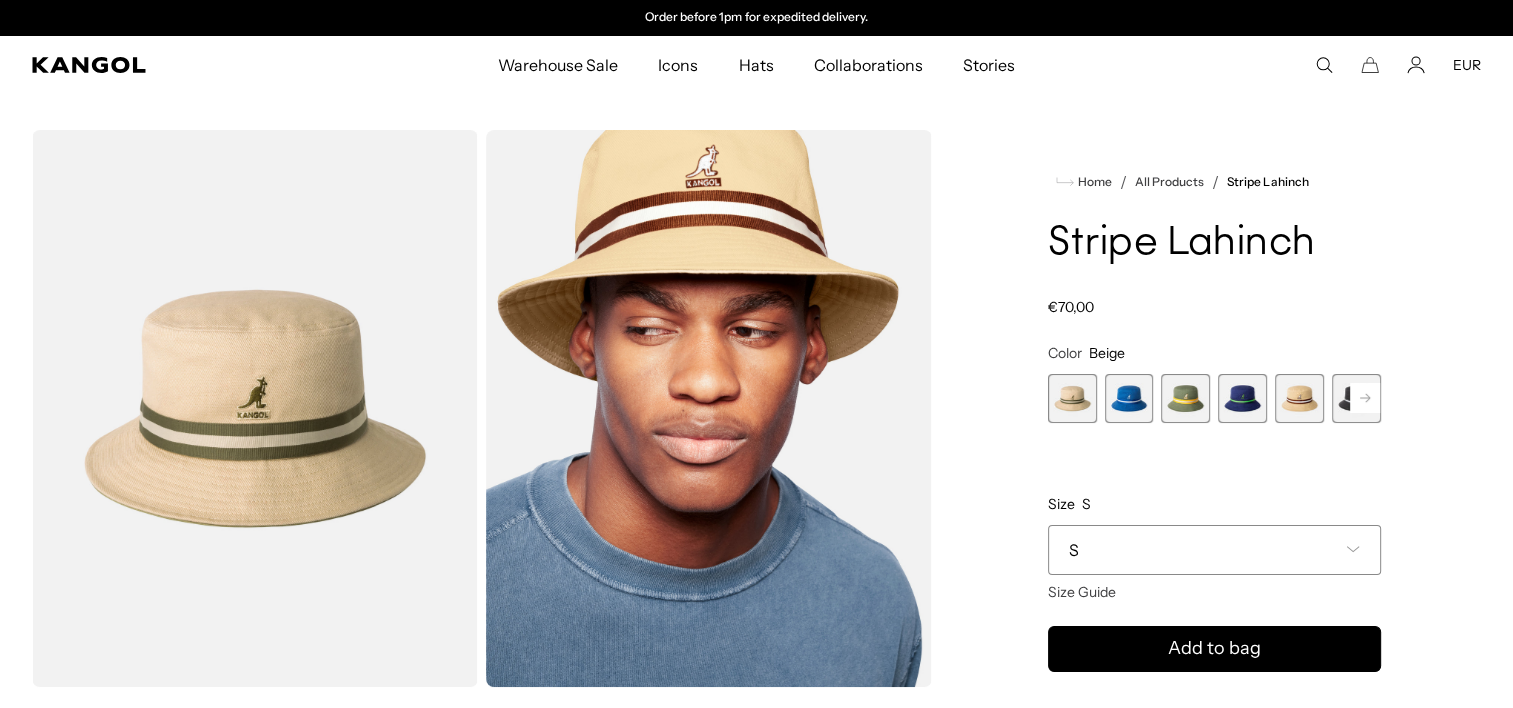 click on "Loading...
Home" at bounding box center (756, 521) 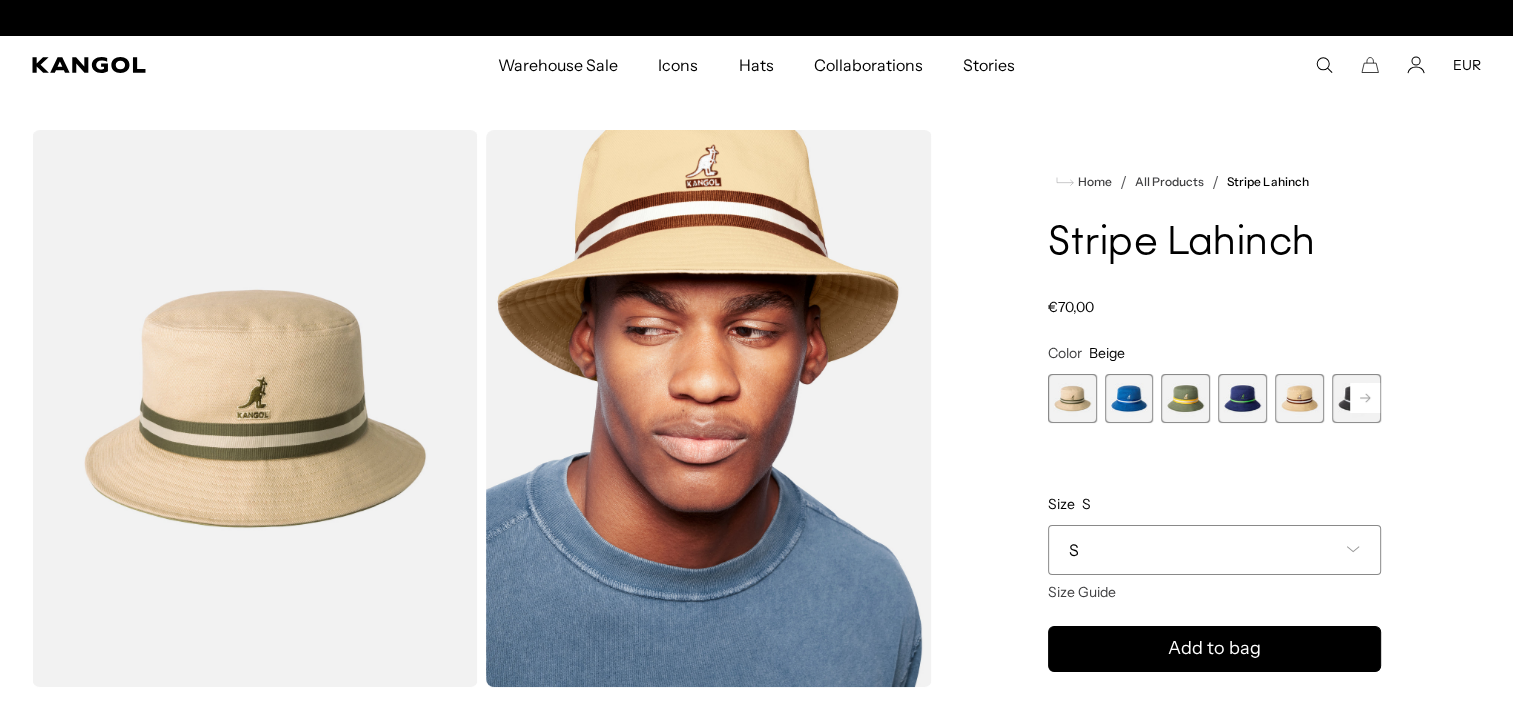 scroll, scrollTop: 0, scrollLeft: 0, axis: both 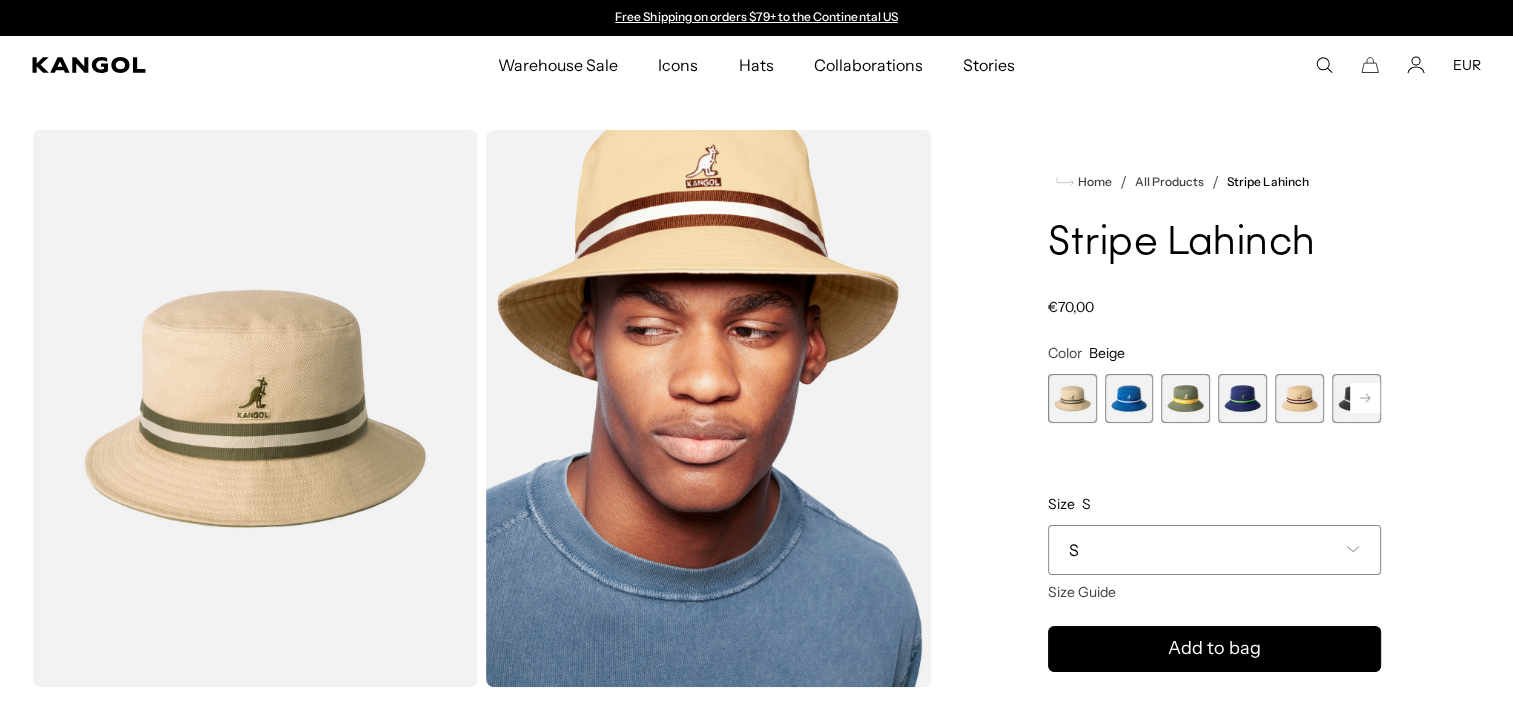 click on "Loading...
Home
/" at bounding box center (756, 533) 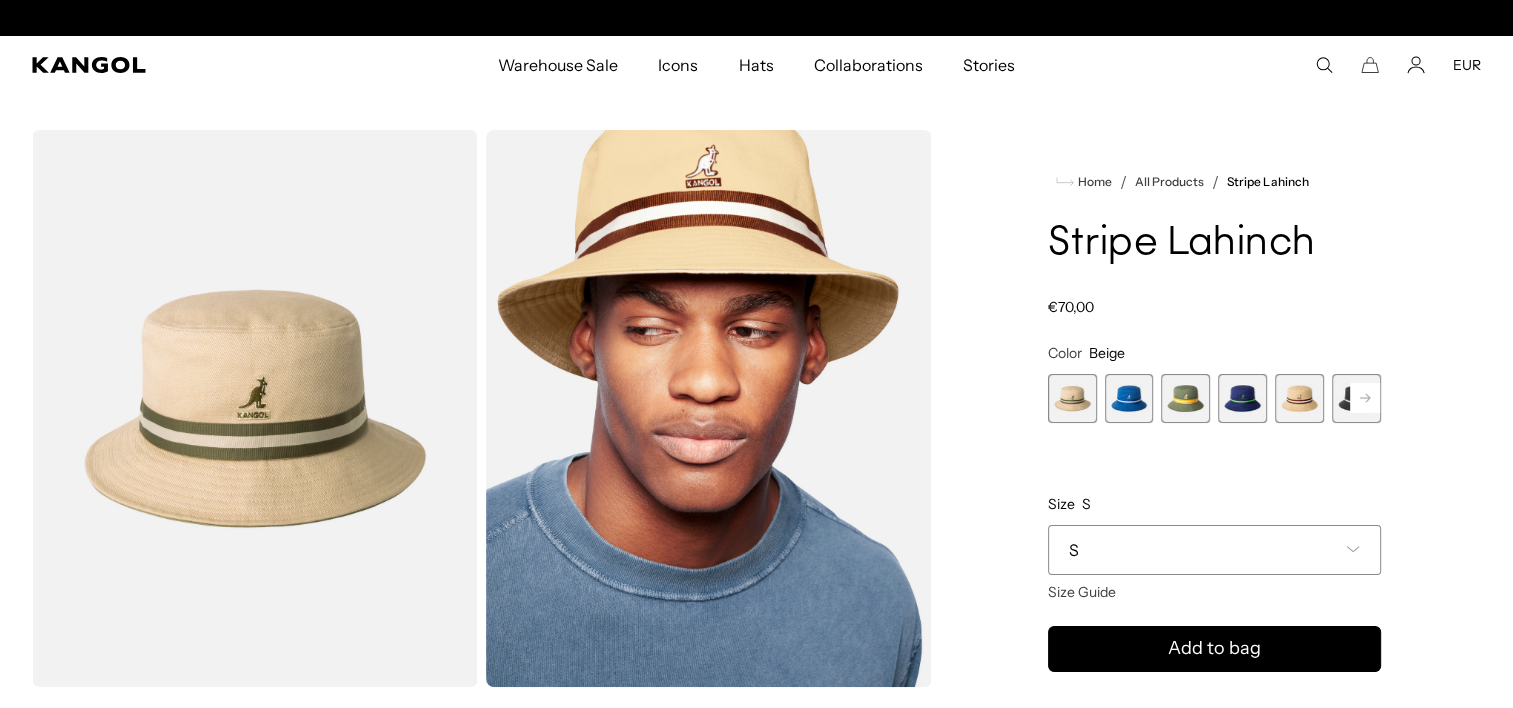 scroll, scrollTop: 0, scrollLeft: 412, axis: horizontal 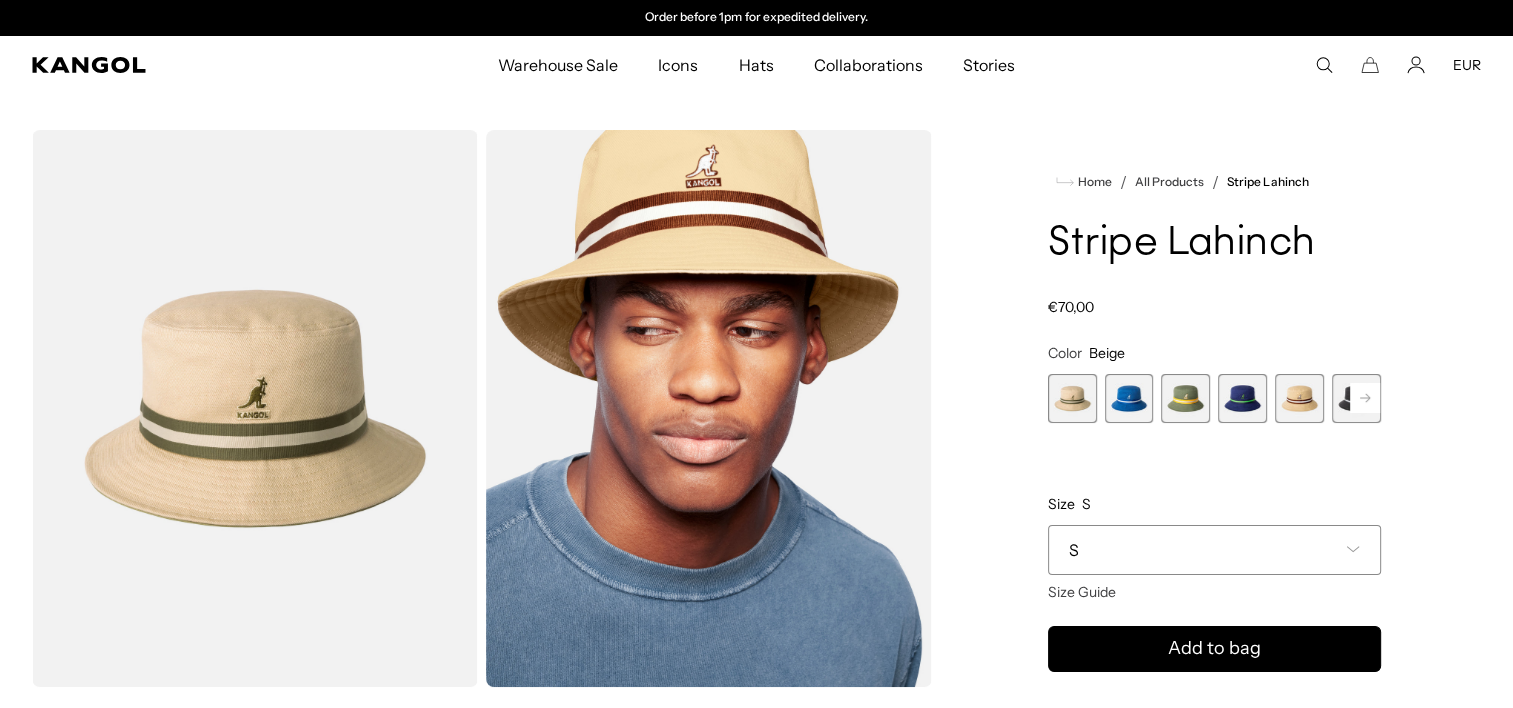 click on "Loading...
Home
/" at bounding box center [756, 533] 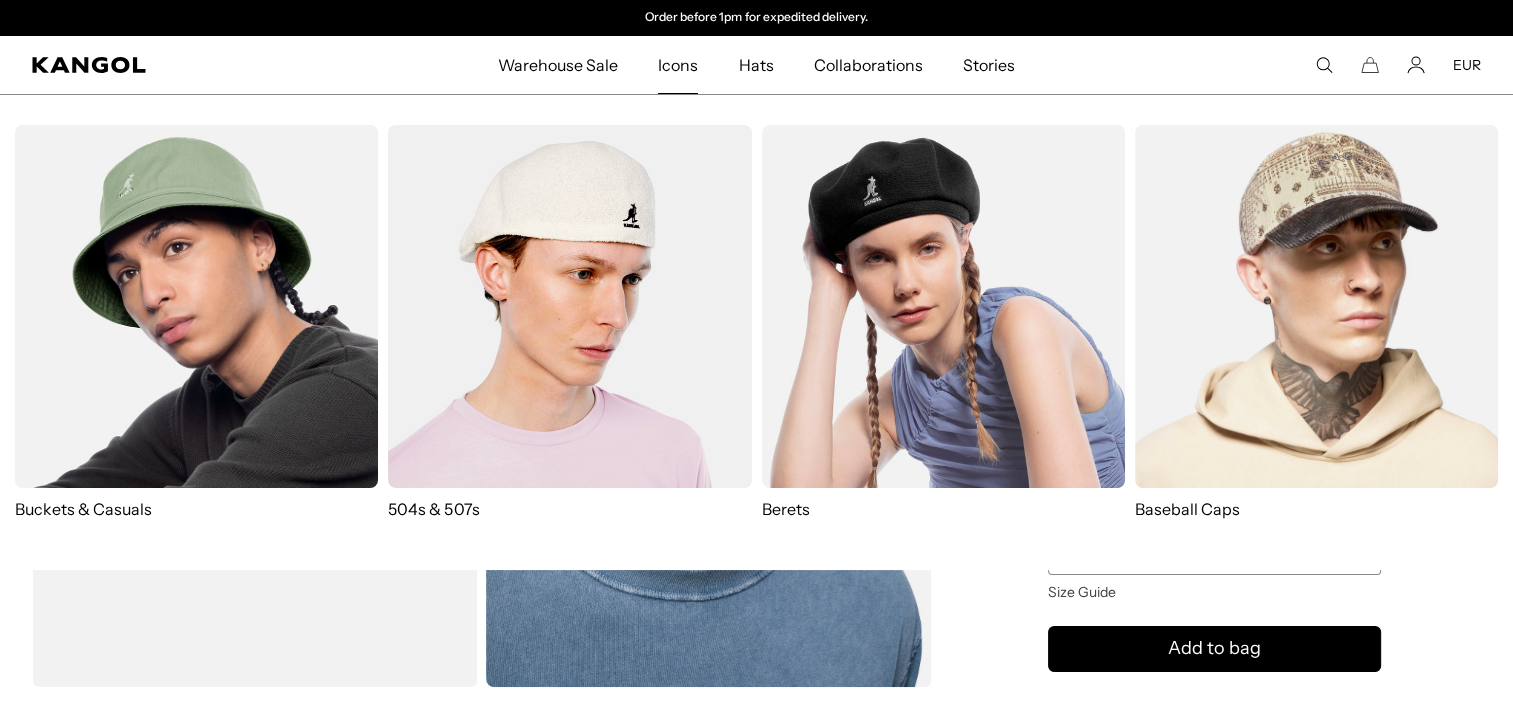 scroll, scrollTop: 0, scrollLeft: 0, axis: both 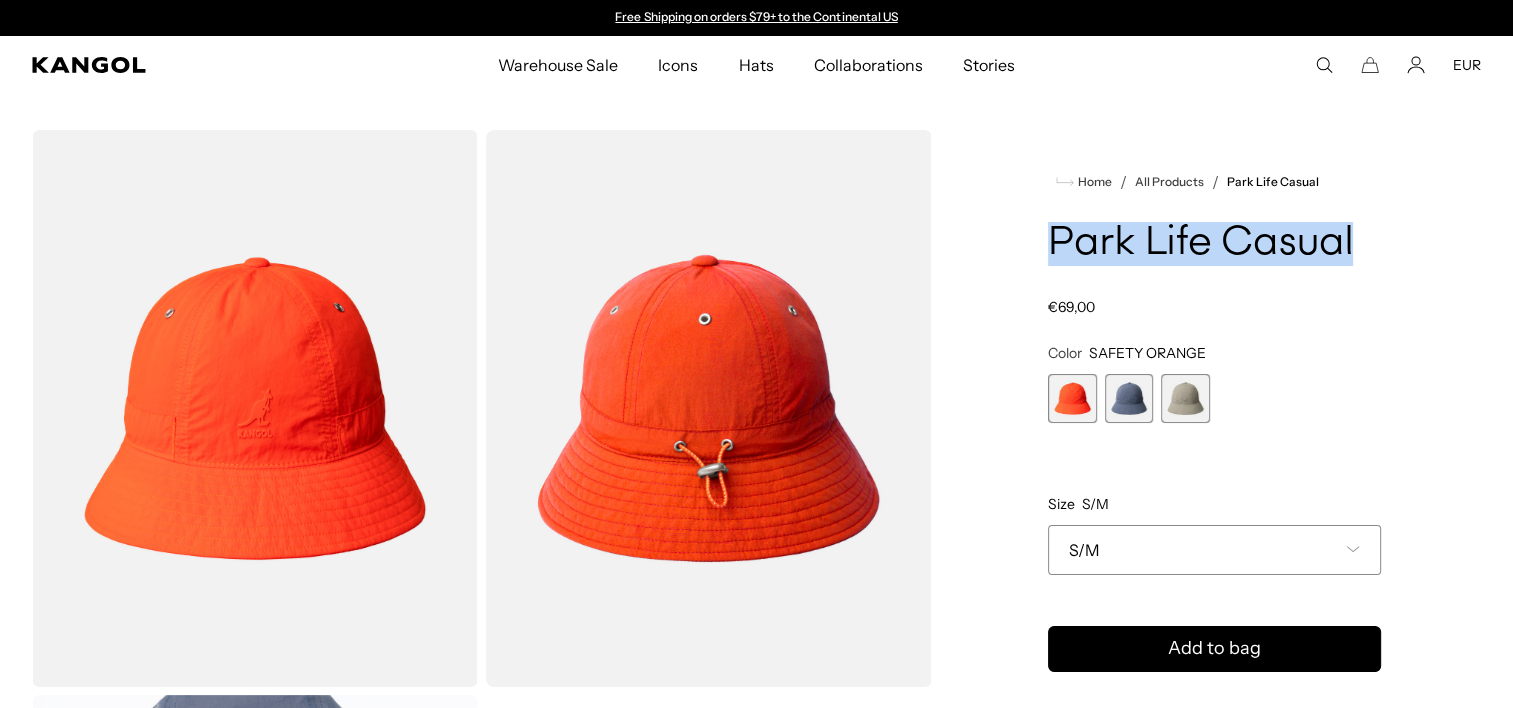 drag, startPoint x: 1048, startPoint y: 250, endPoint x: 1401, endPoint y: 241, distance: 353.11472 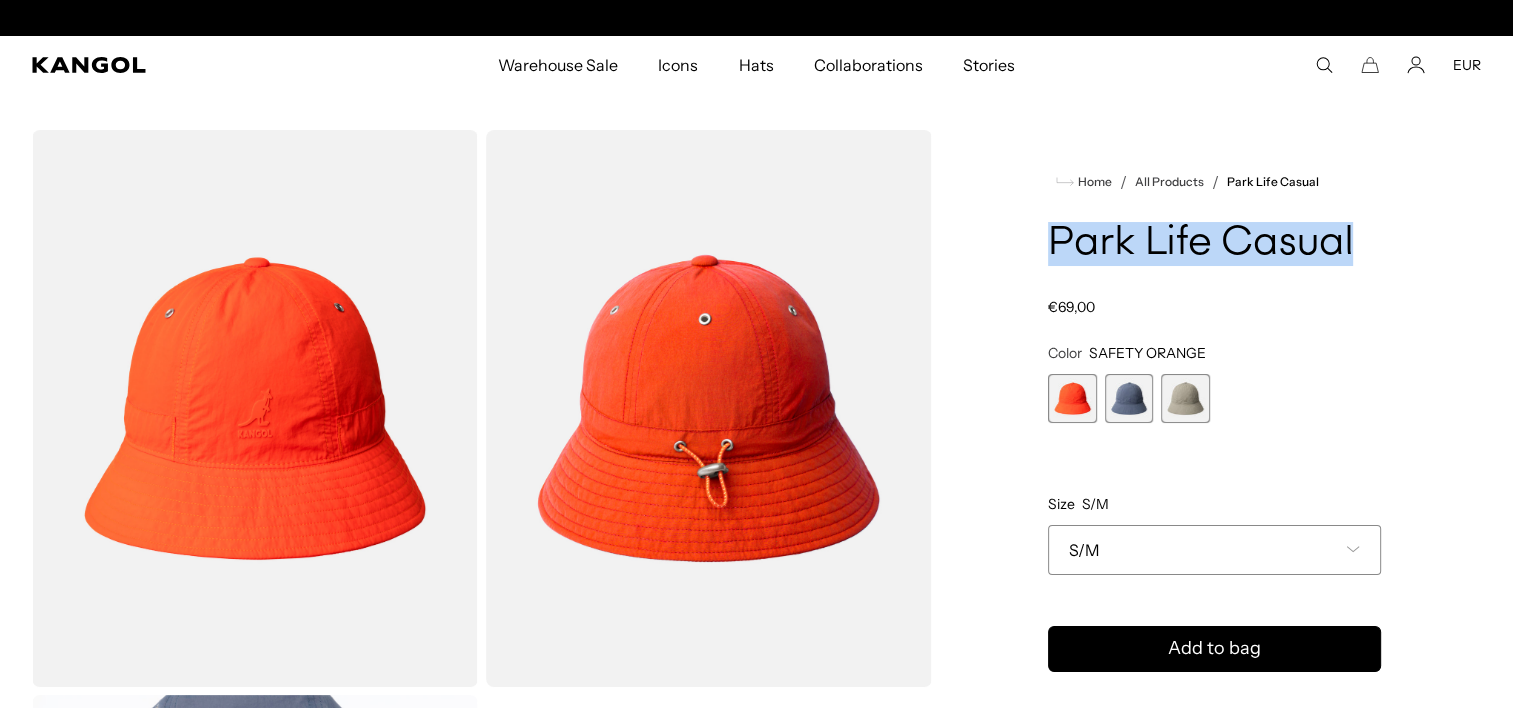 scroll, scrollTop: 0, scrollLeft: 412, axis: horizontal 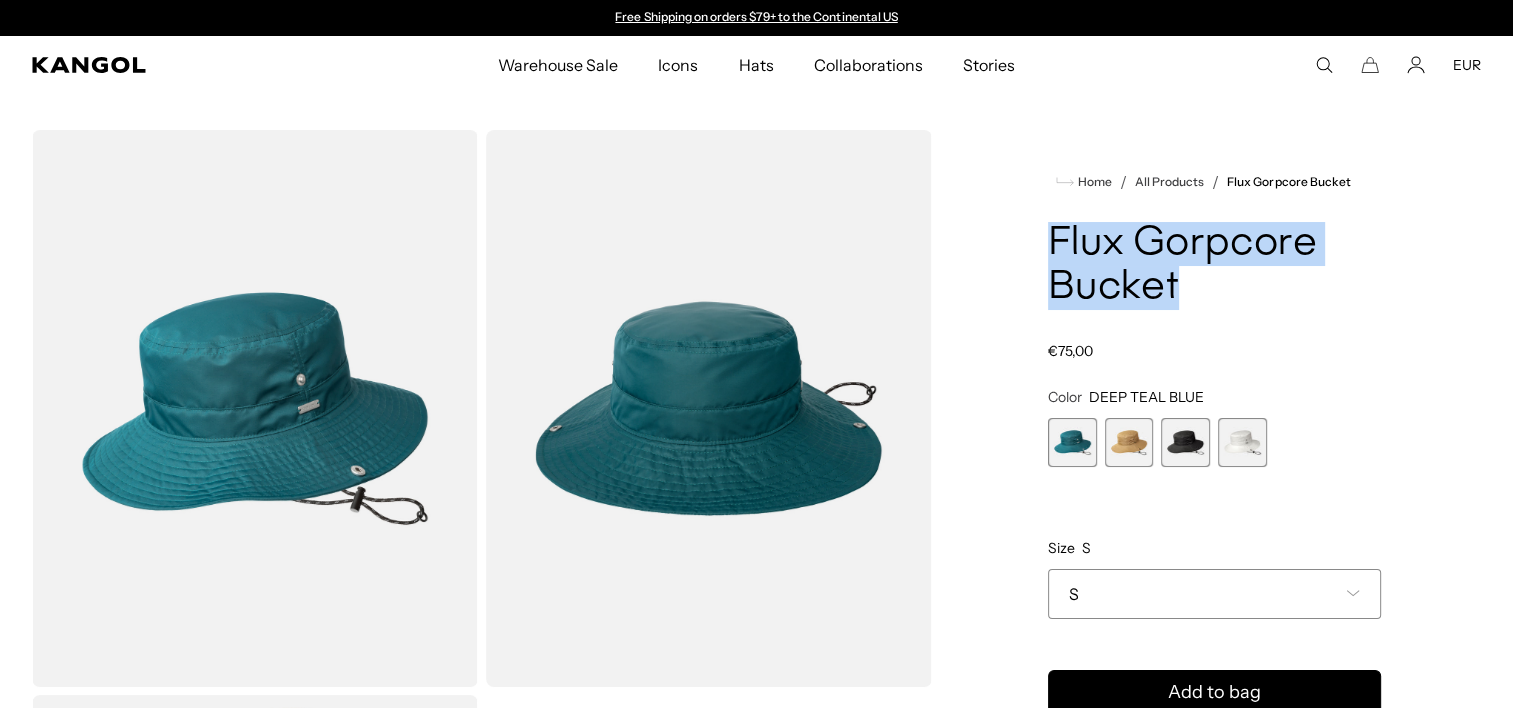 click on "Flux Gorpcore Bucket" at bounding box center (1214, 266) 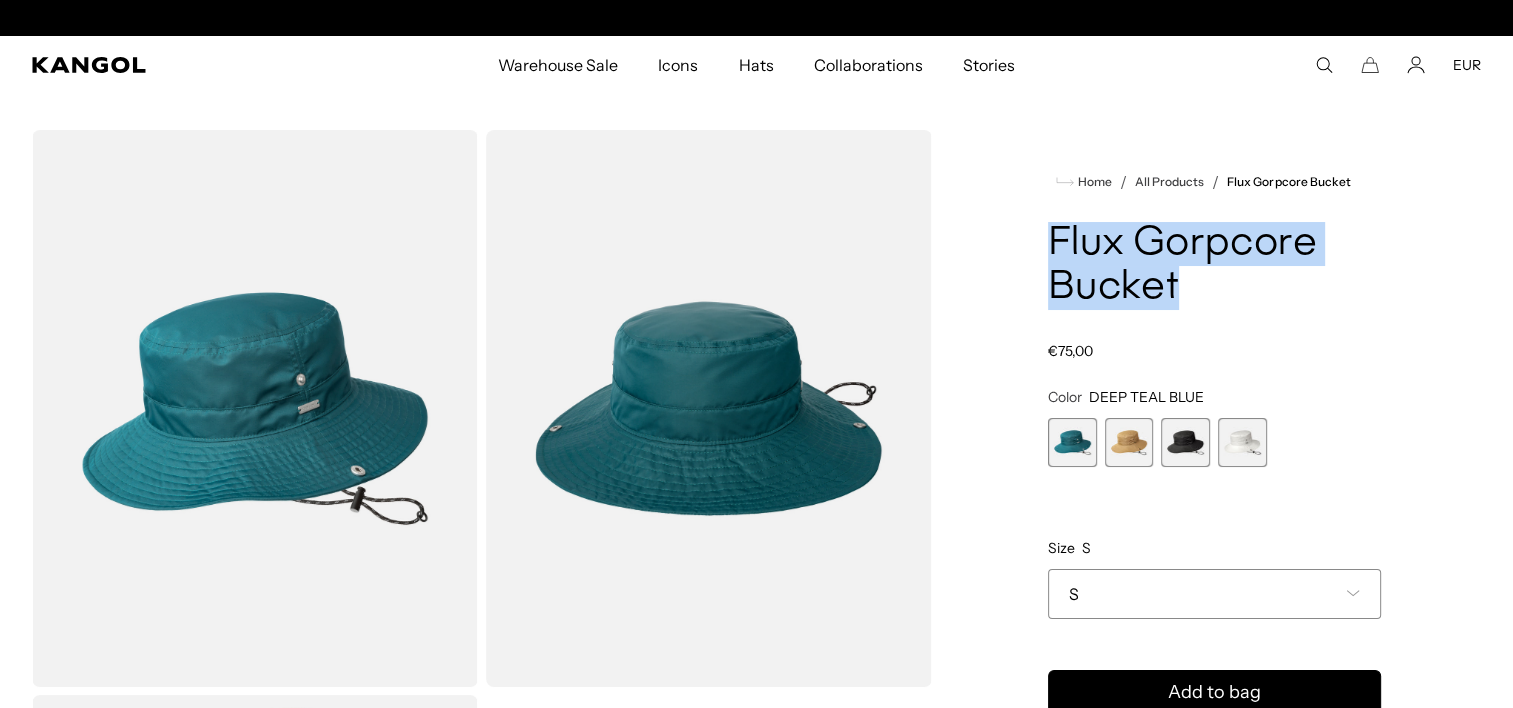 scroll, scrollTop: 0, scrollLeft: 412, axis: horizontal 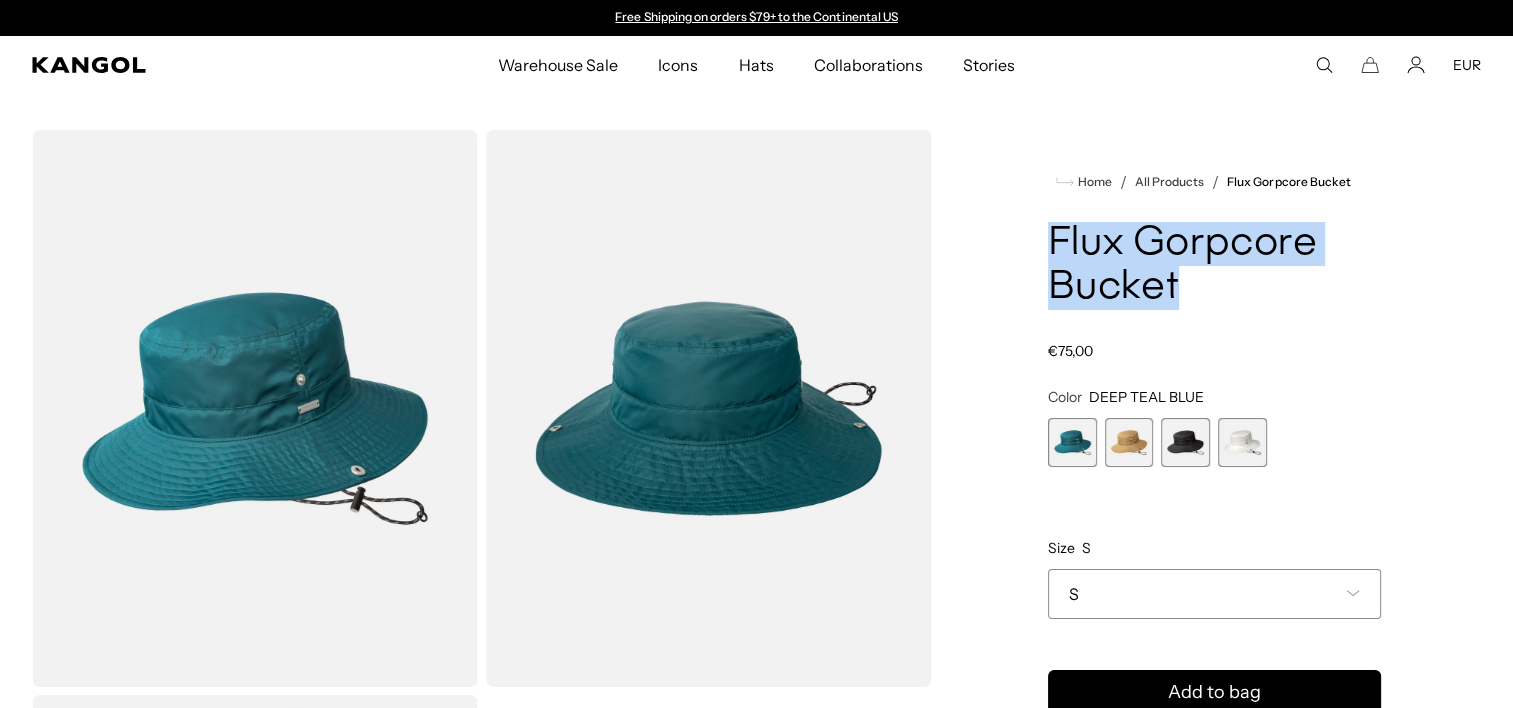 click at bounding box center [1129, 442] 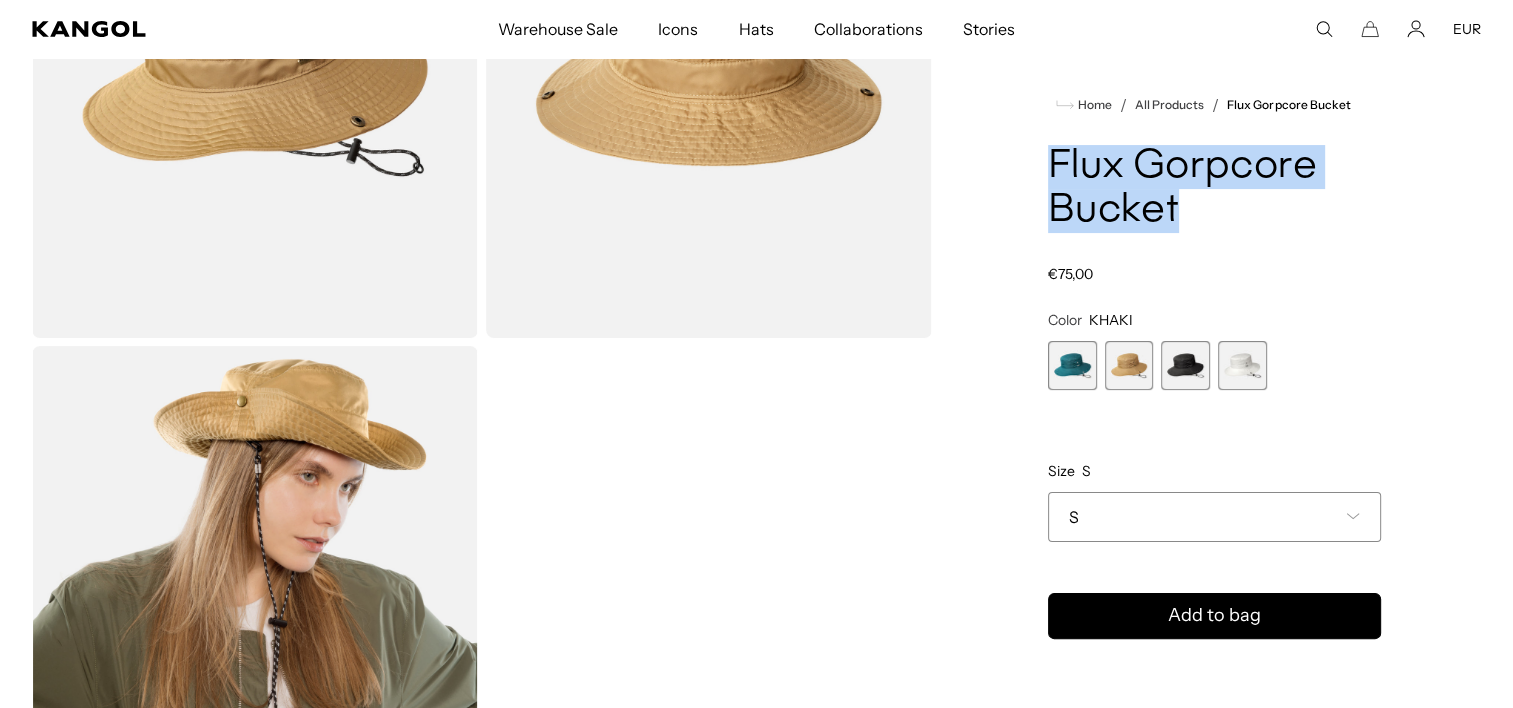 scroll, scrollTop: 312, scrollLeft: 0, axis: vertical 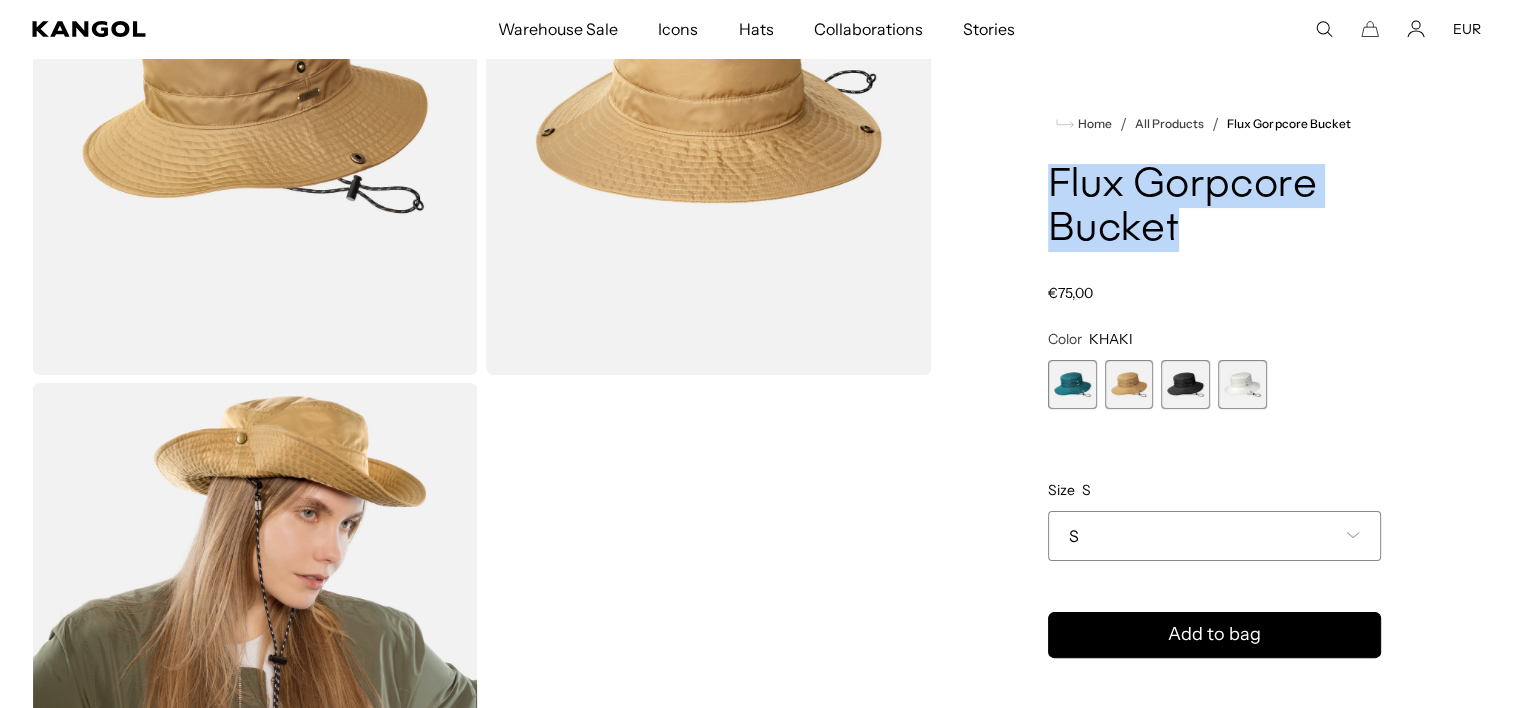 click at bounding box center (1185, 384) 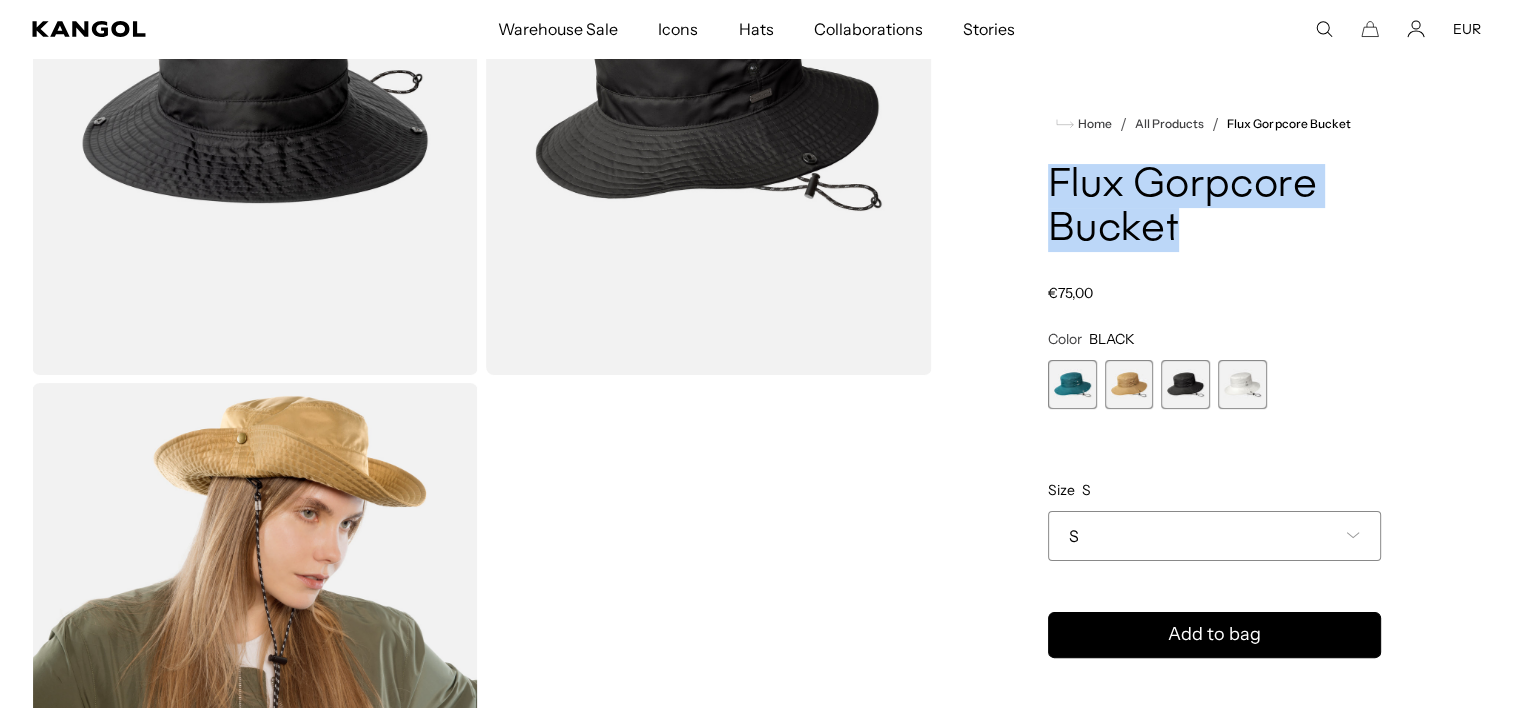 click at bounding box center [1242, 384] 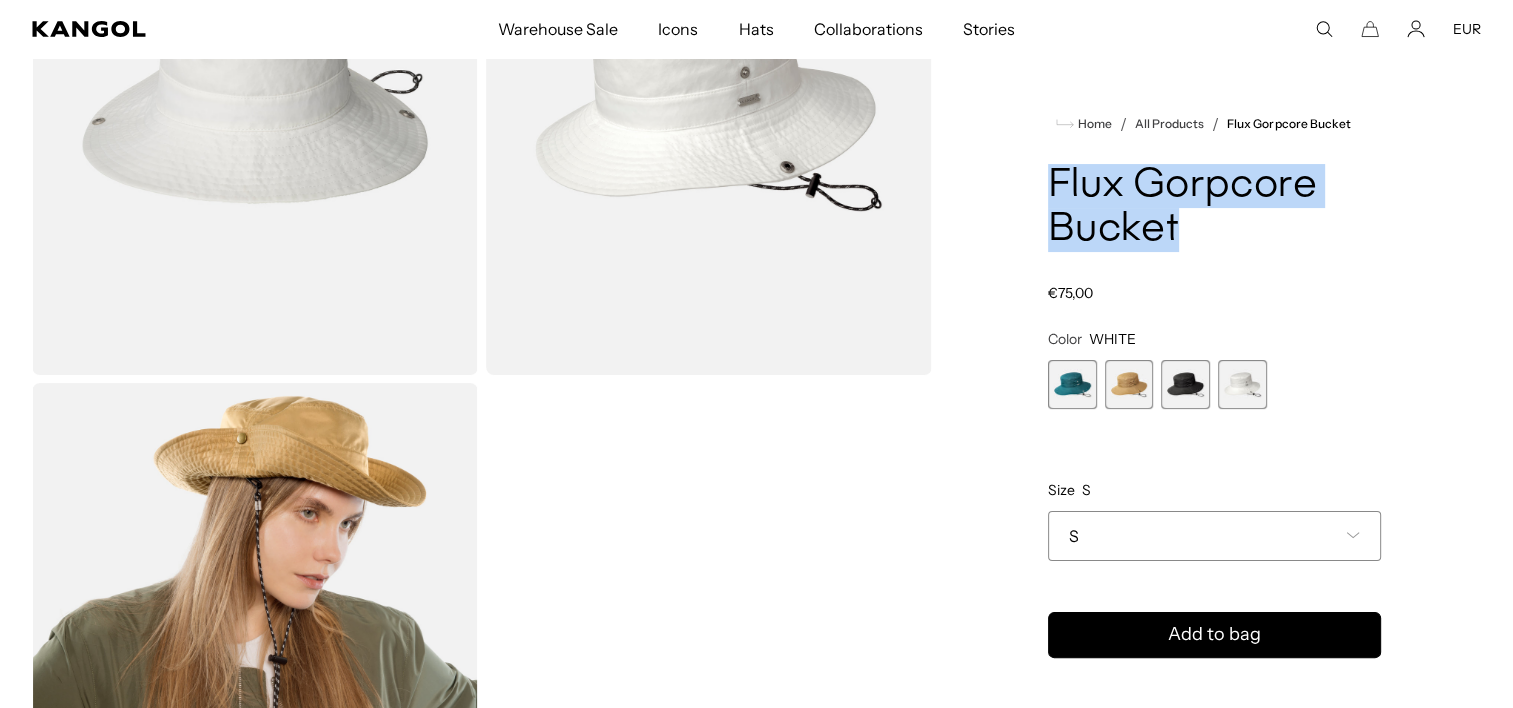 scroll, scrollTop: 0, scrollLeft: 0, axis: both 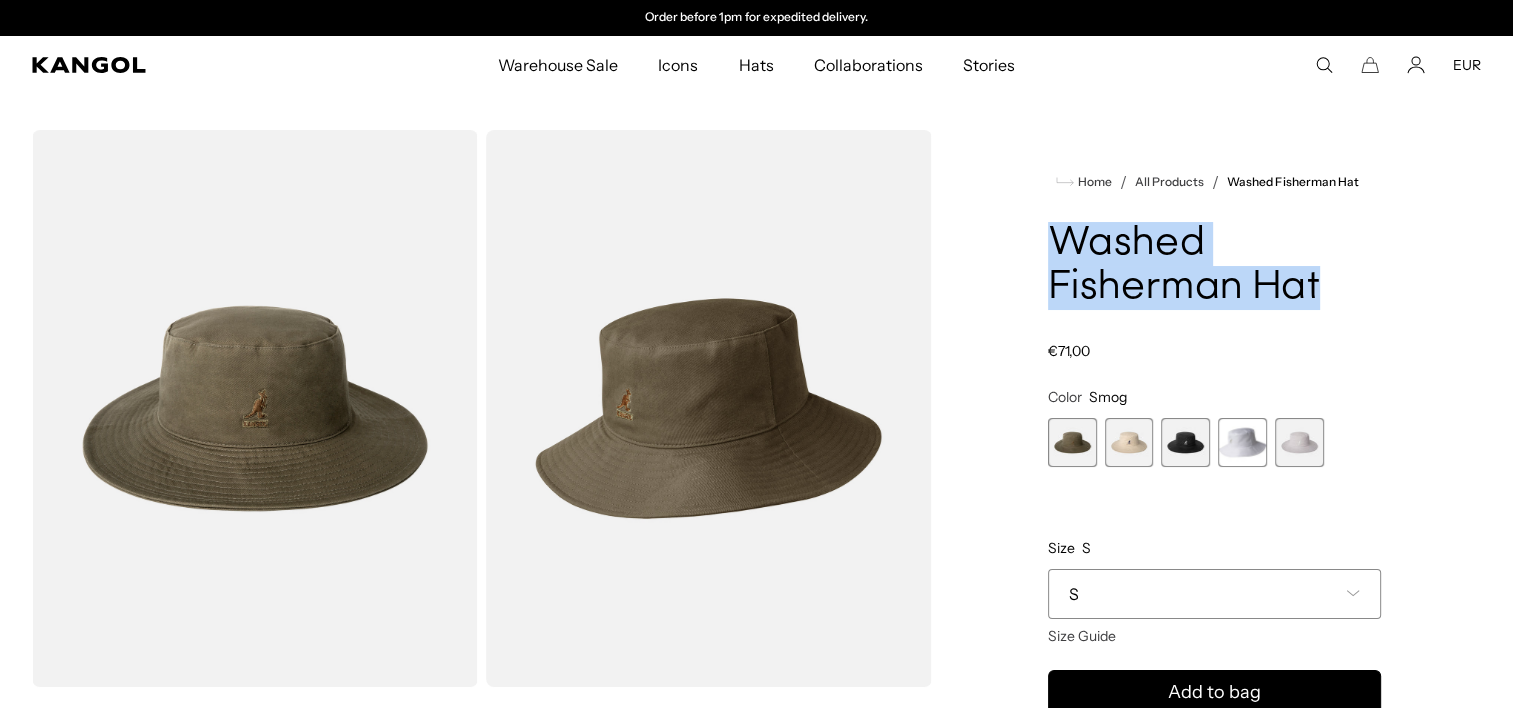 click on "Washed Fisherman Hat" at bounding box center (1214, 266) 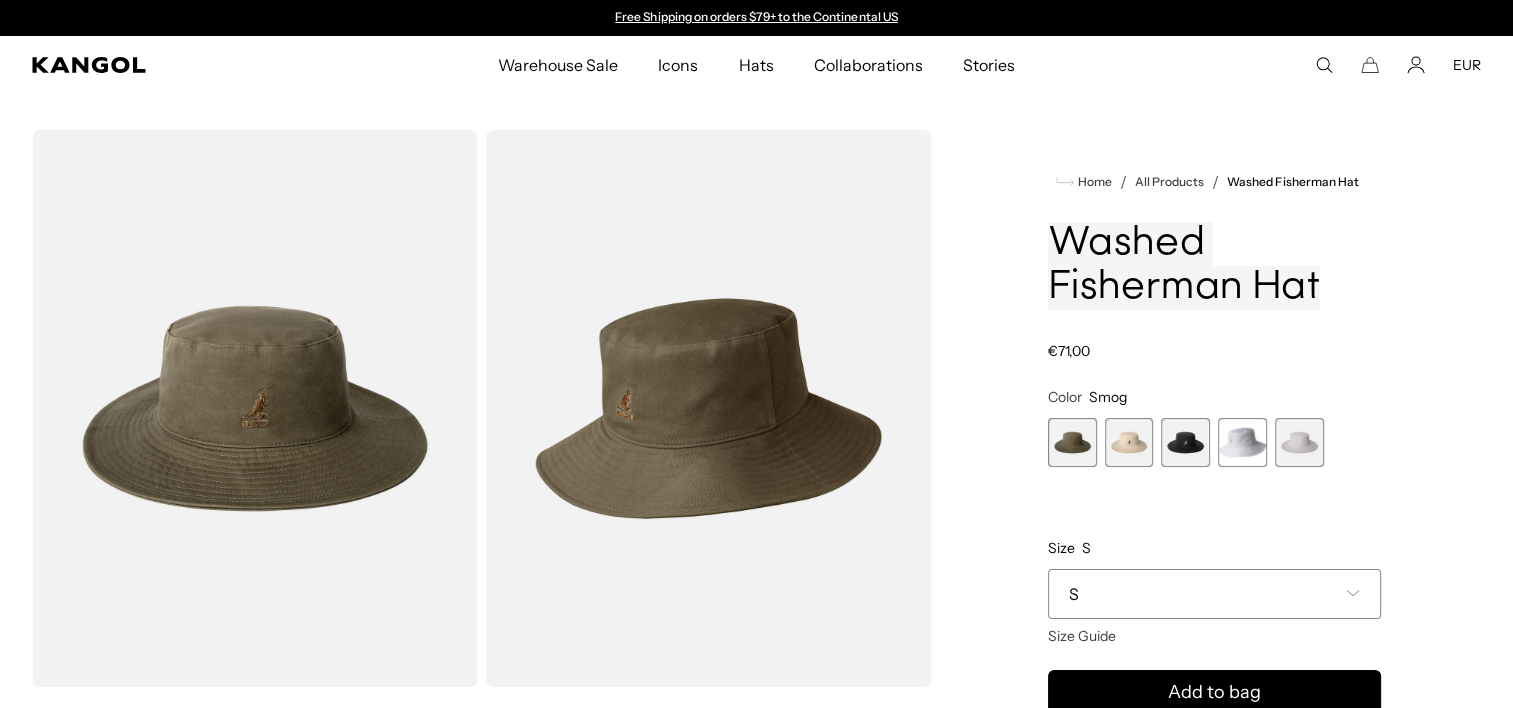 scroll, scrollTop: 0, scrollLeft: 0, axis: both 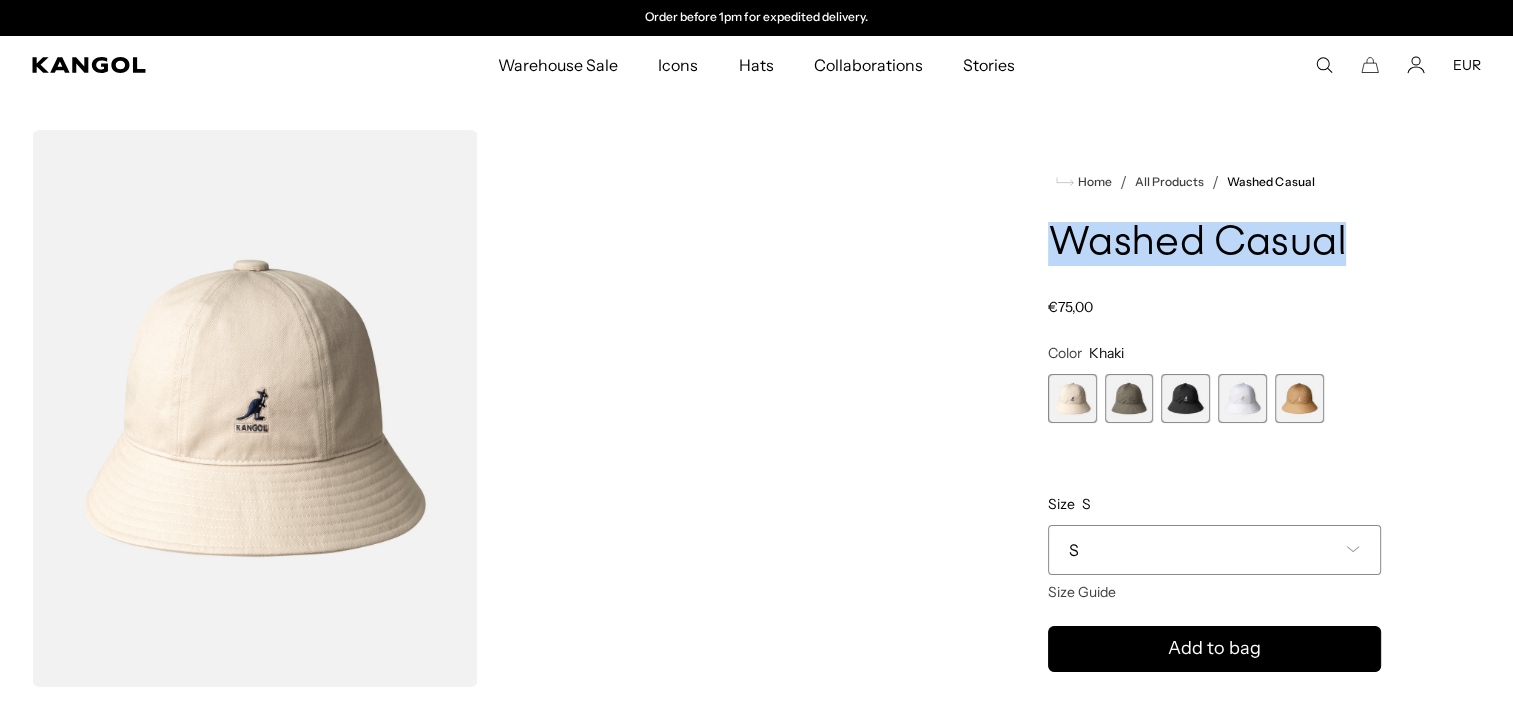 drag, startPoint x: 1054, startPoint y: 233, endPoint x: 1344, endPoint y: 246, distance: 290.29123 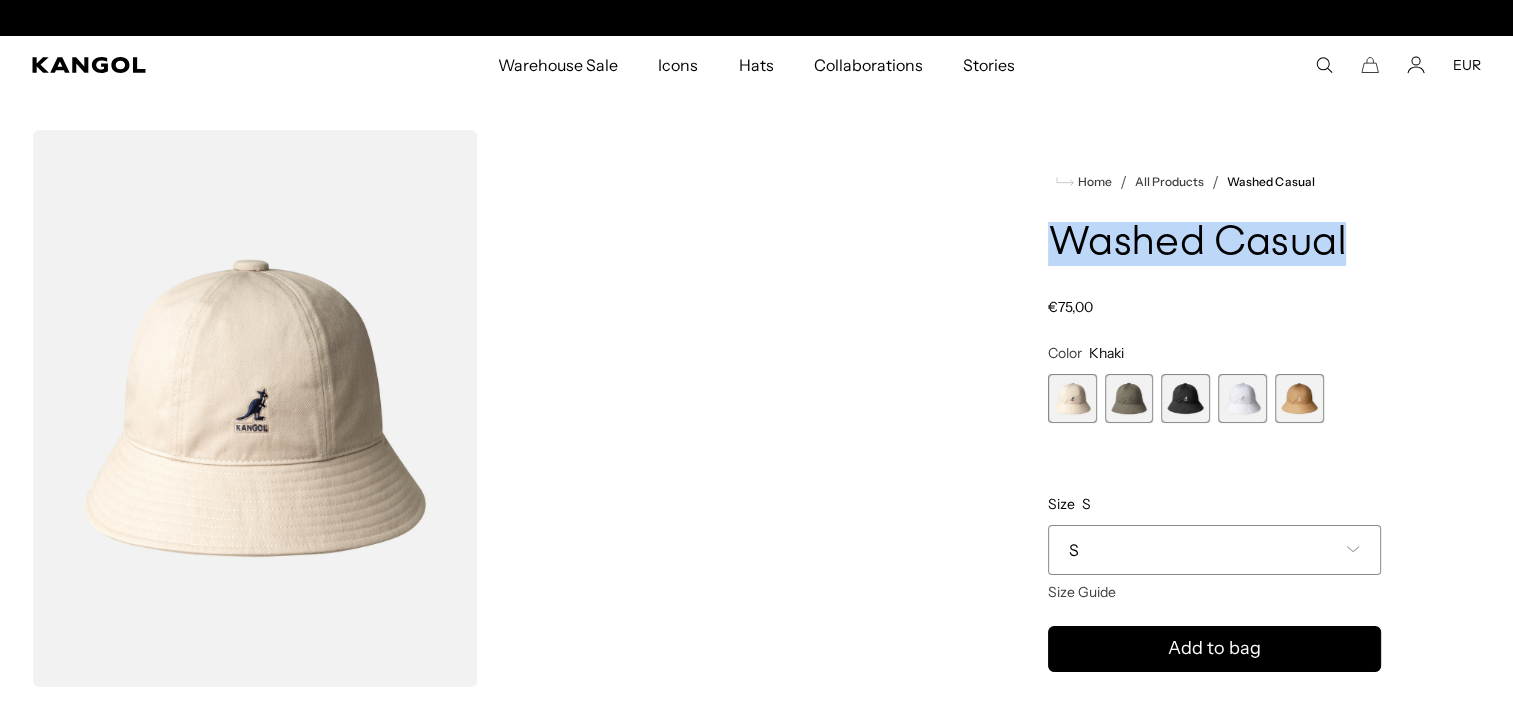 scroll, scrollTop: 0, scrollLeft: 0, axis: both 